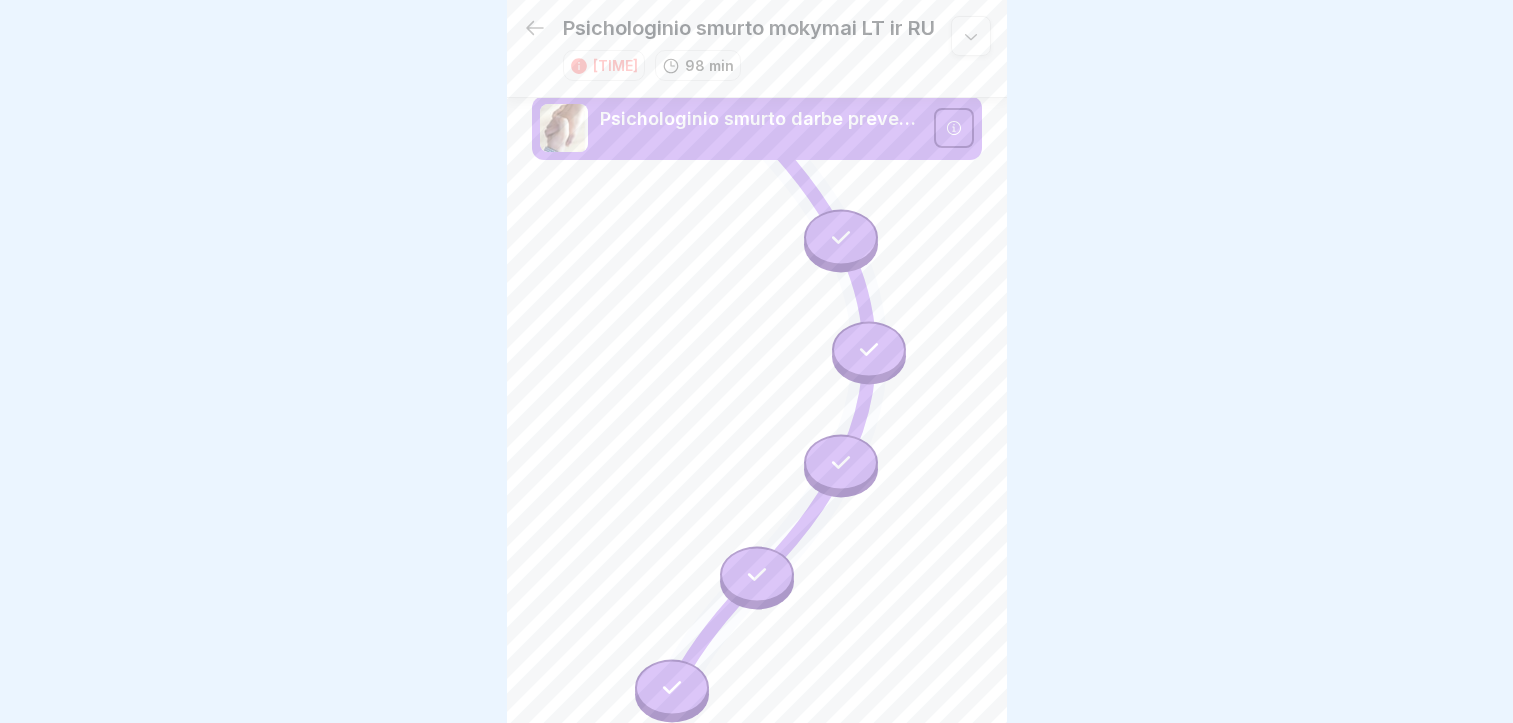 scroll, scrollTop: 0, scrollLeft: 0, axis: both 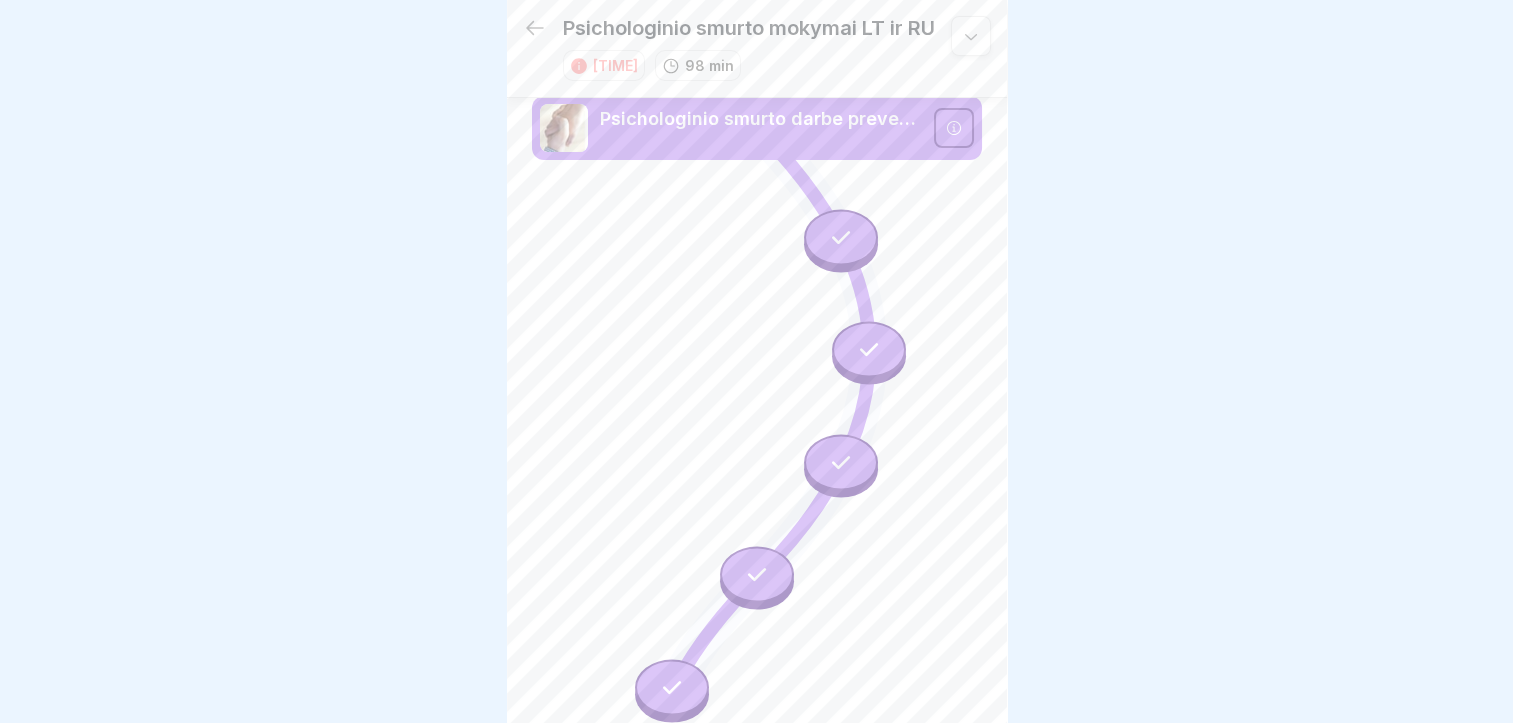 click at bounding box center [954, 128] 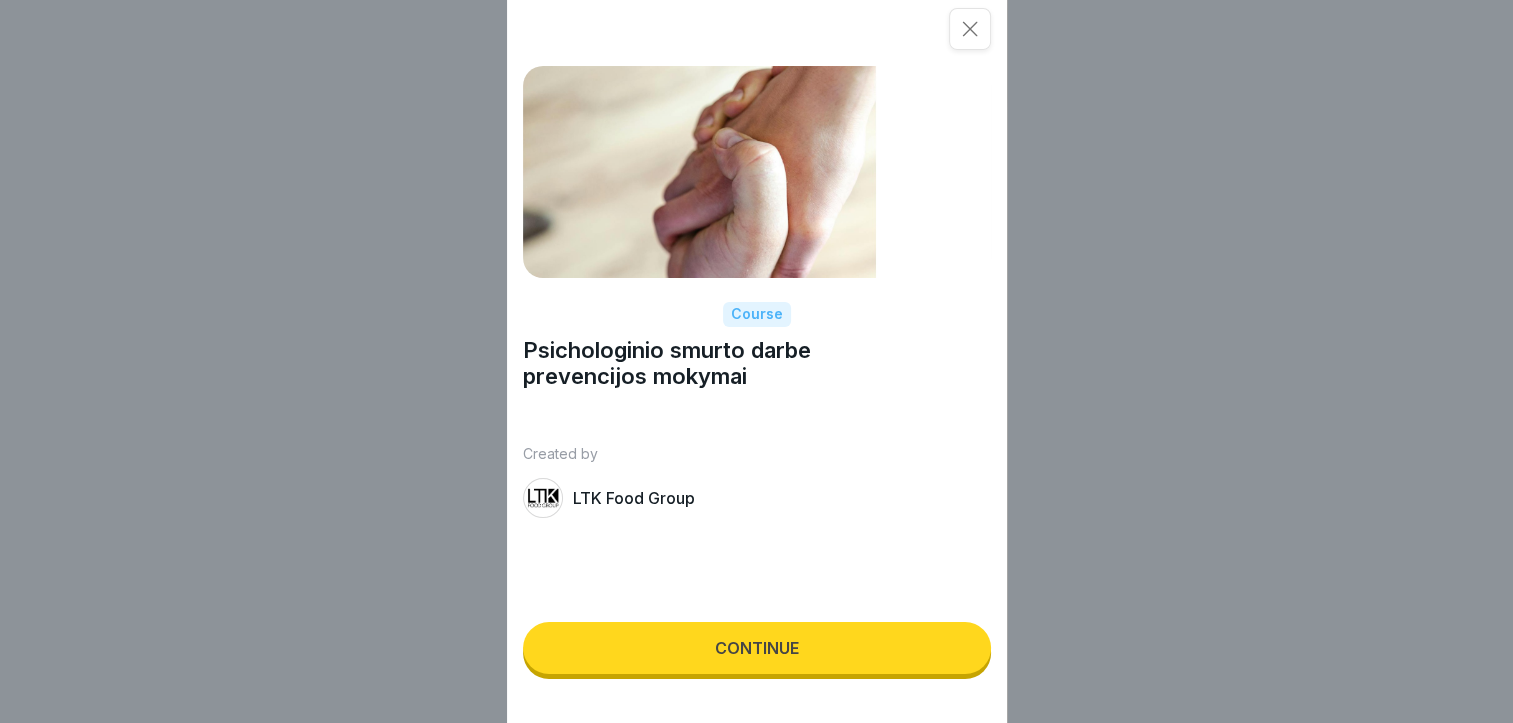click on "Continue" at bounding box center (757, 648) 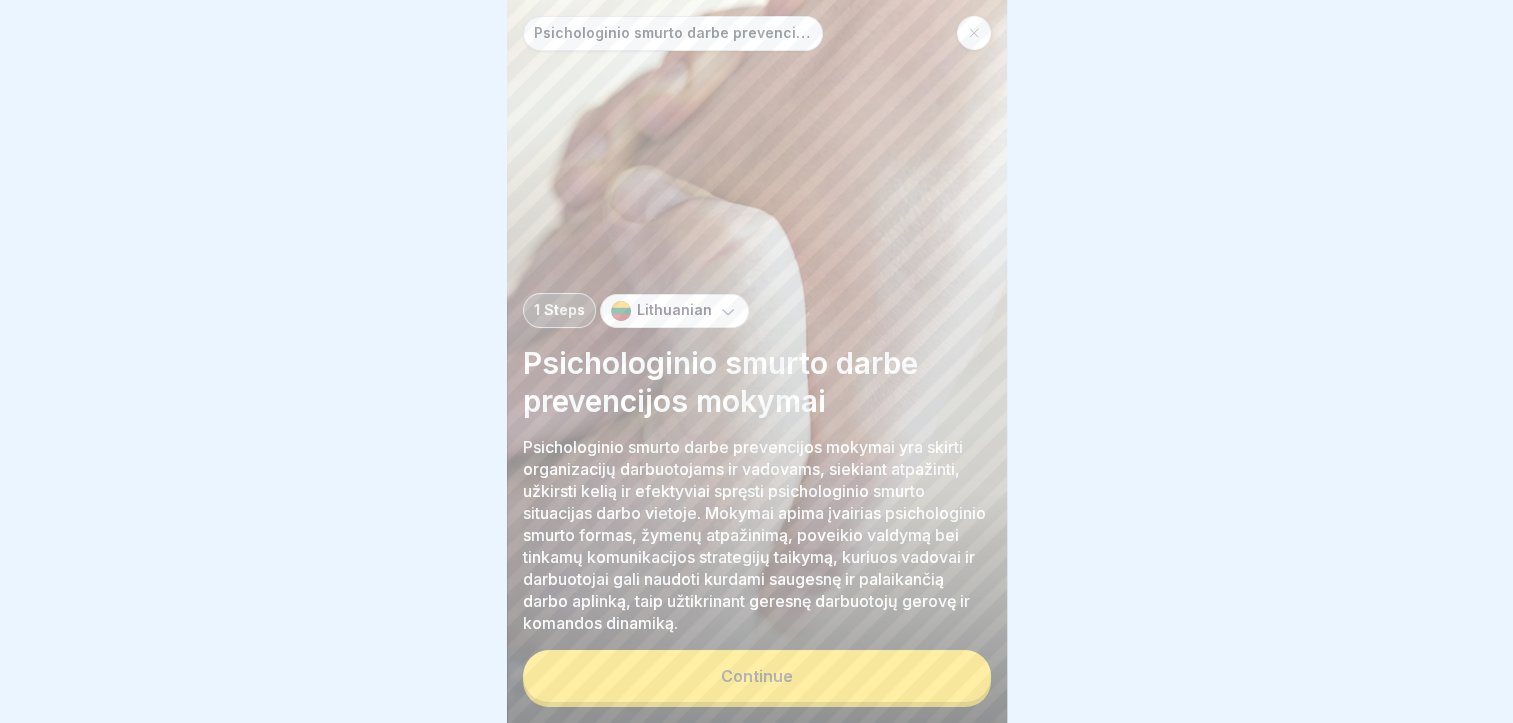 click on "Continue" at bounding box center (757, 676) 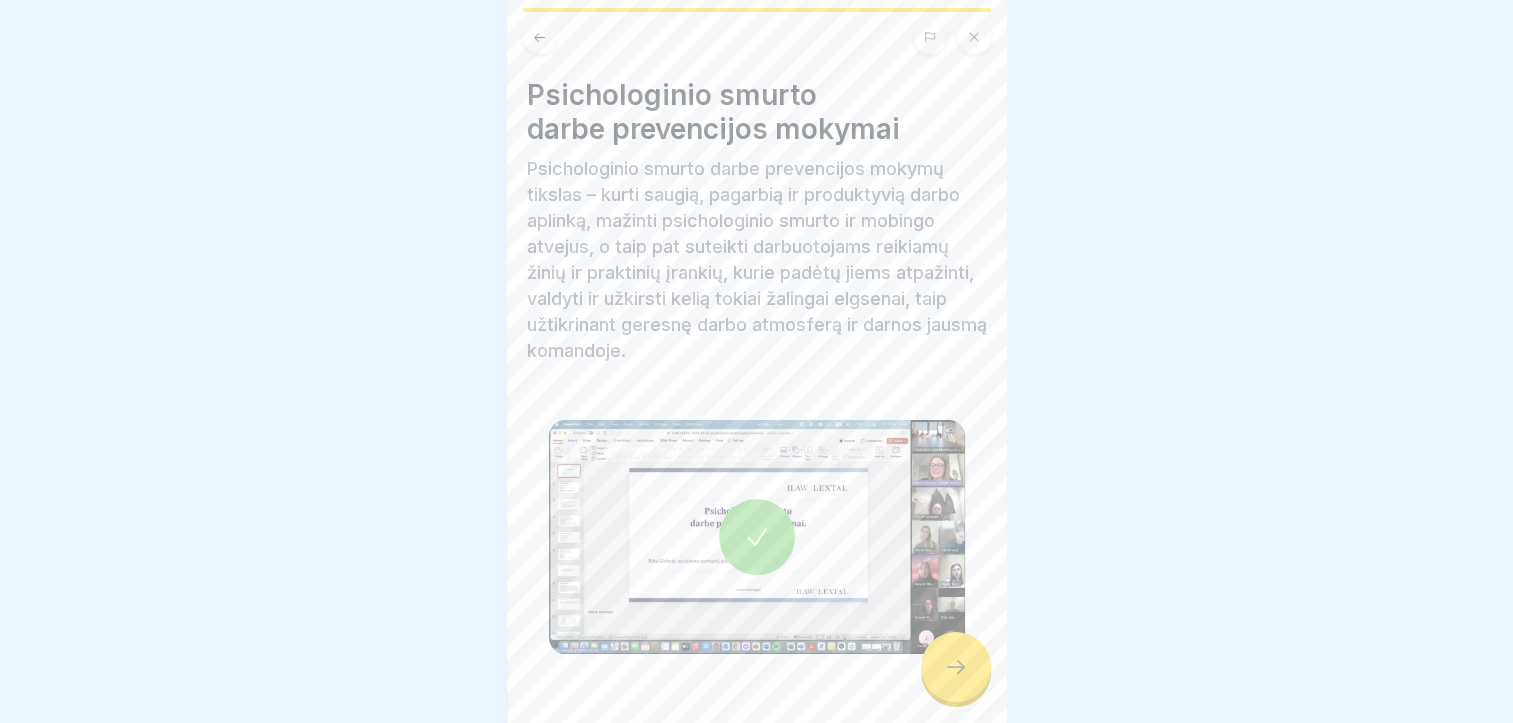 click at bounding box center [956, 667] 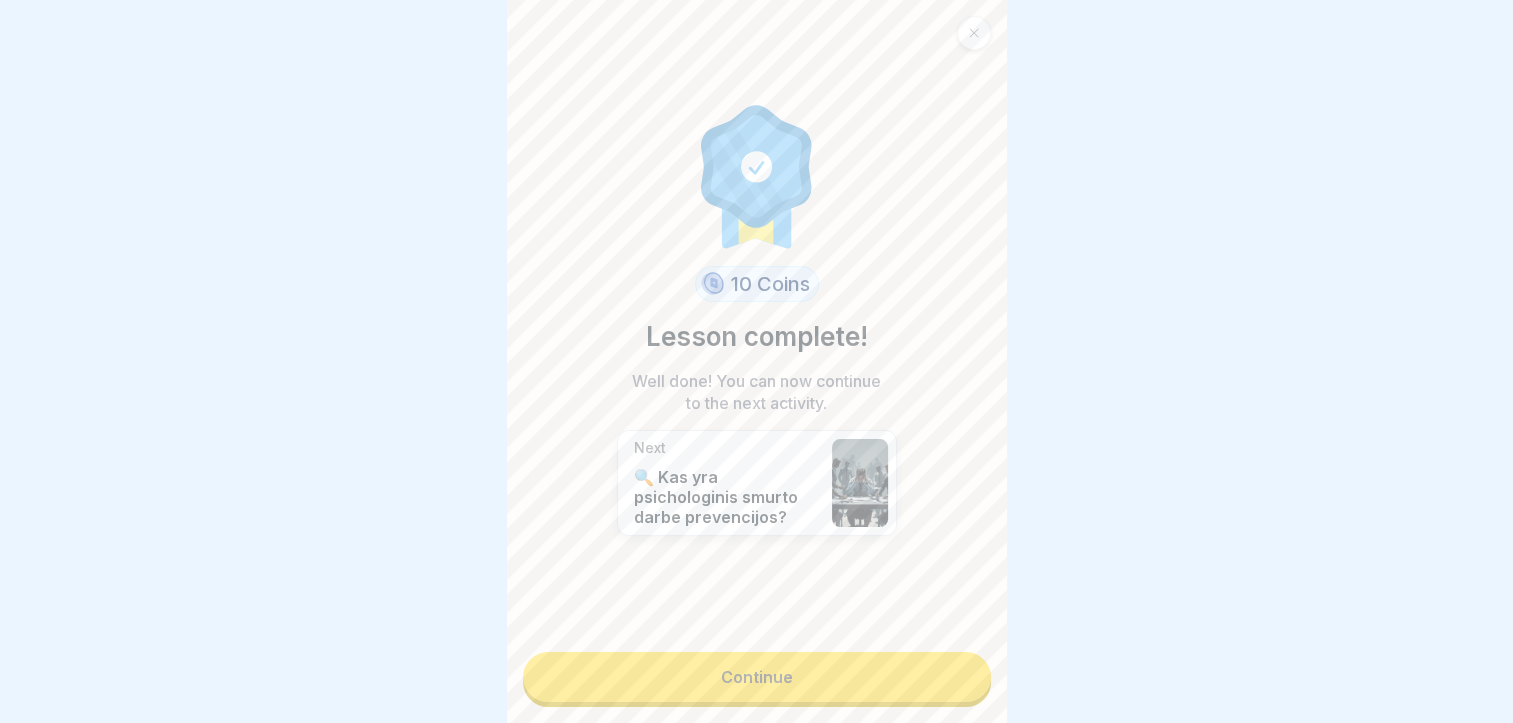 click on "Continue" at bounding box center [757, 677] 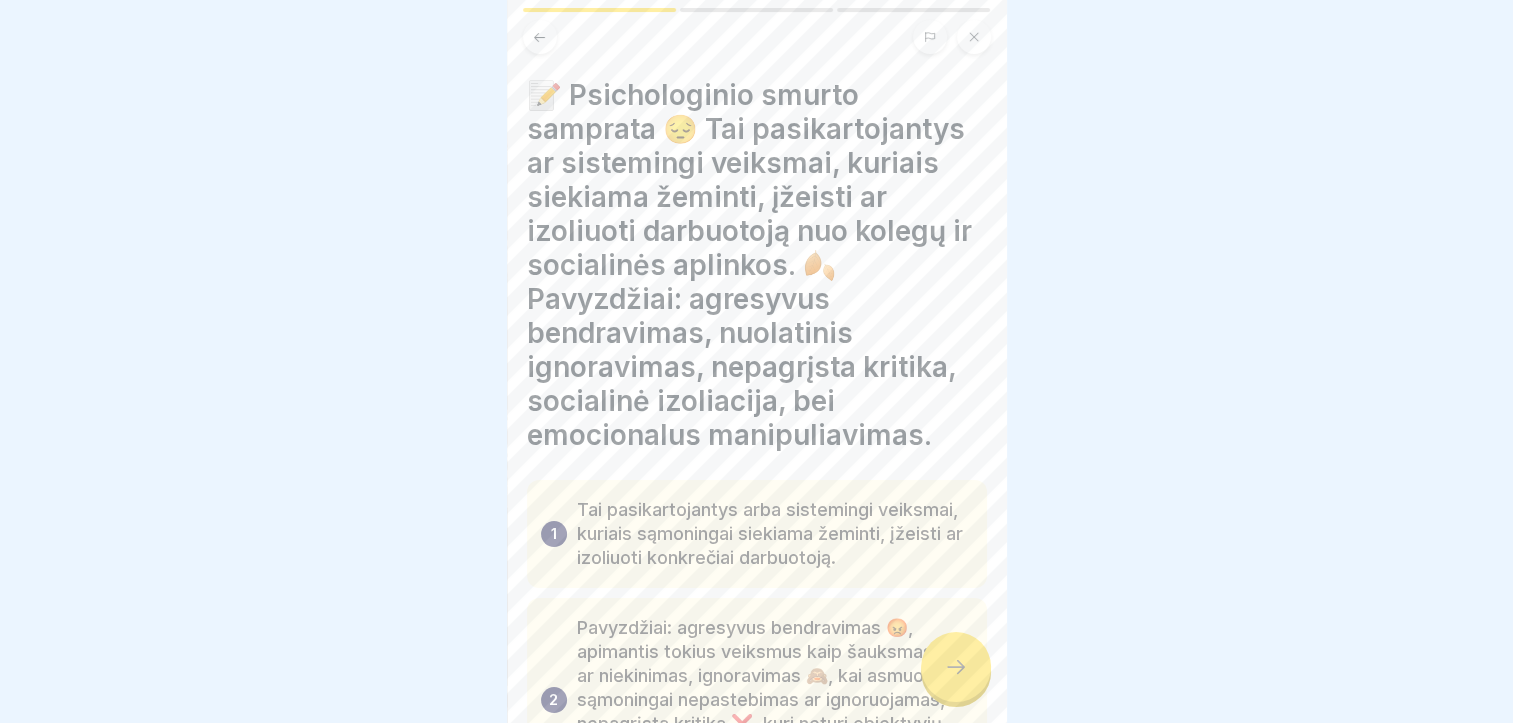 click at bounding box center [956, 667] 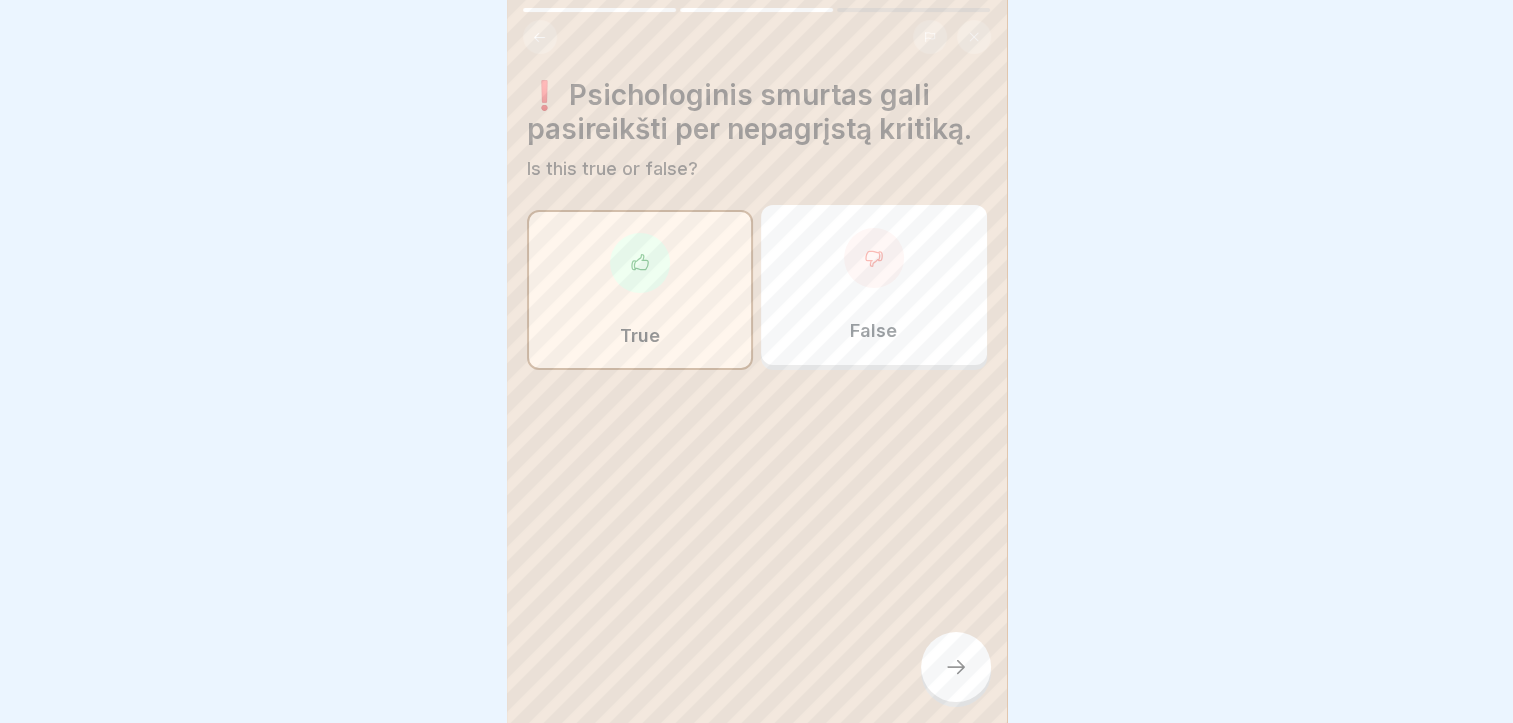 click at bounding box center (956, 667) 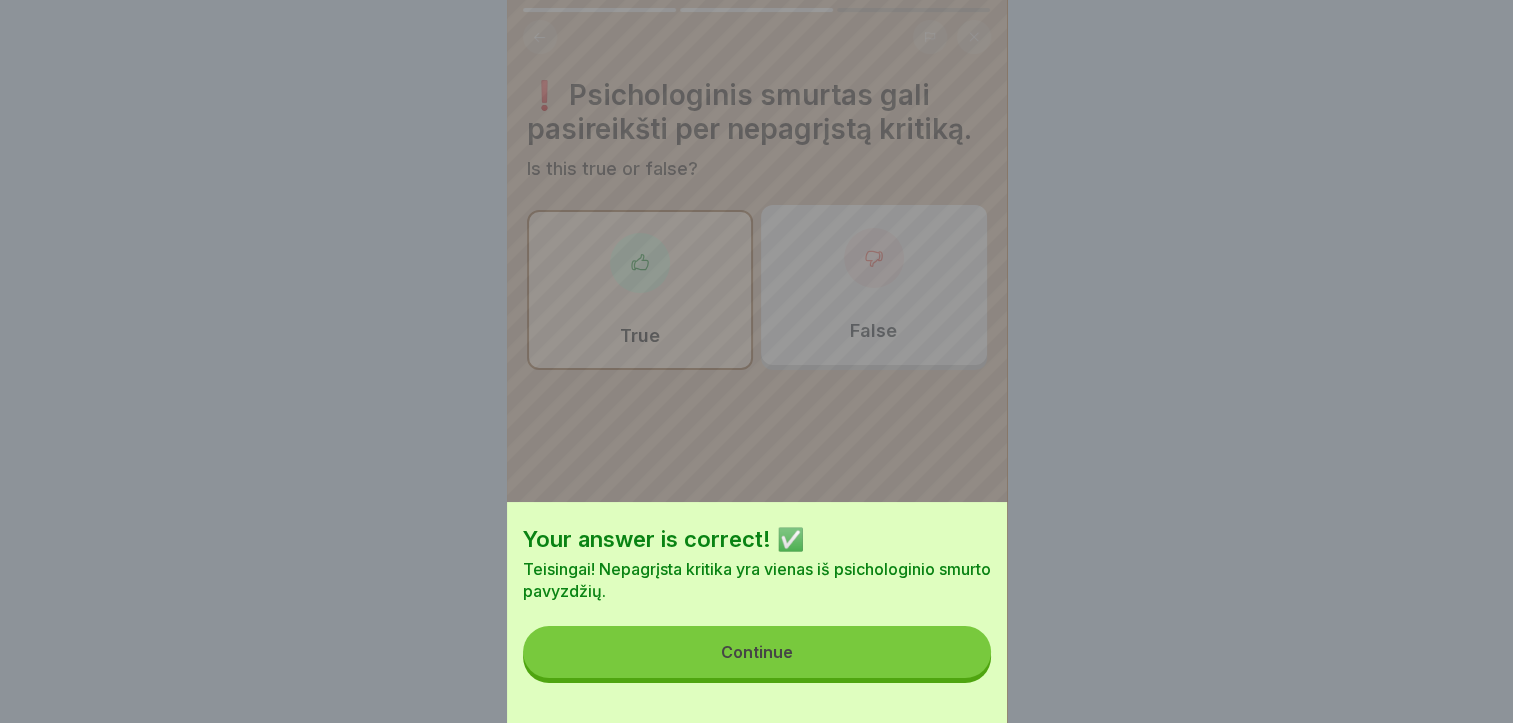 click on "Continue" at bounding box center (757, 652) 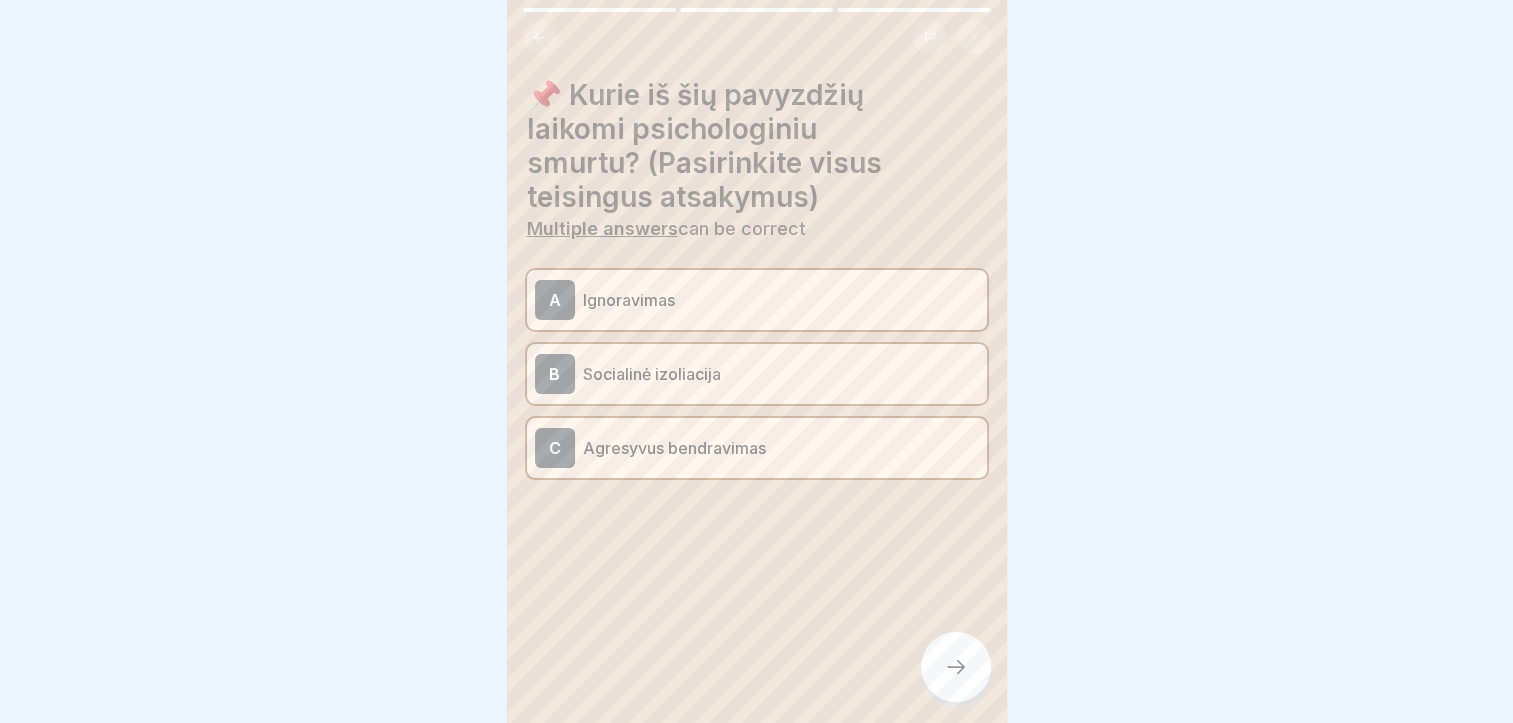 click on "A Ignoravimas" at bounding box center (757, 300) 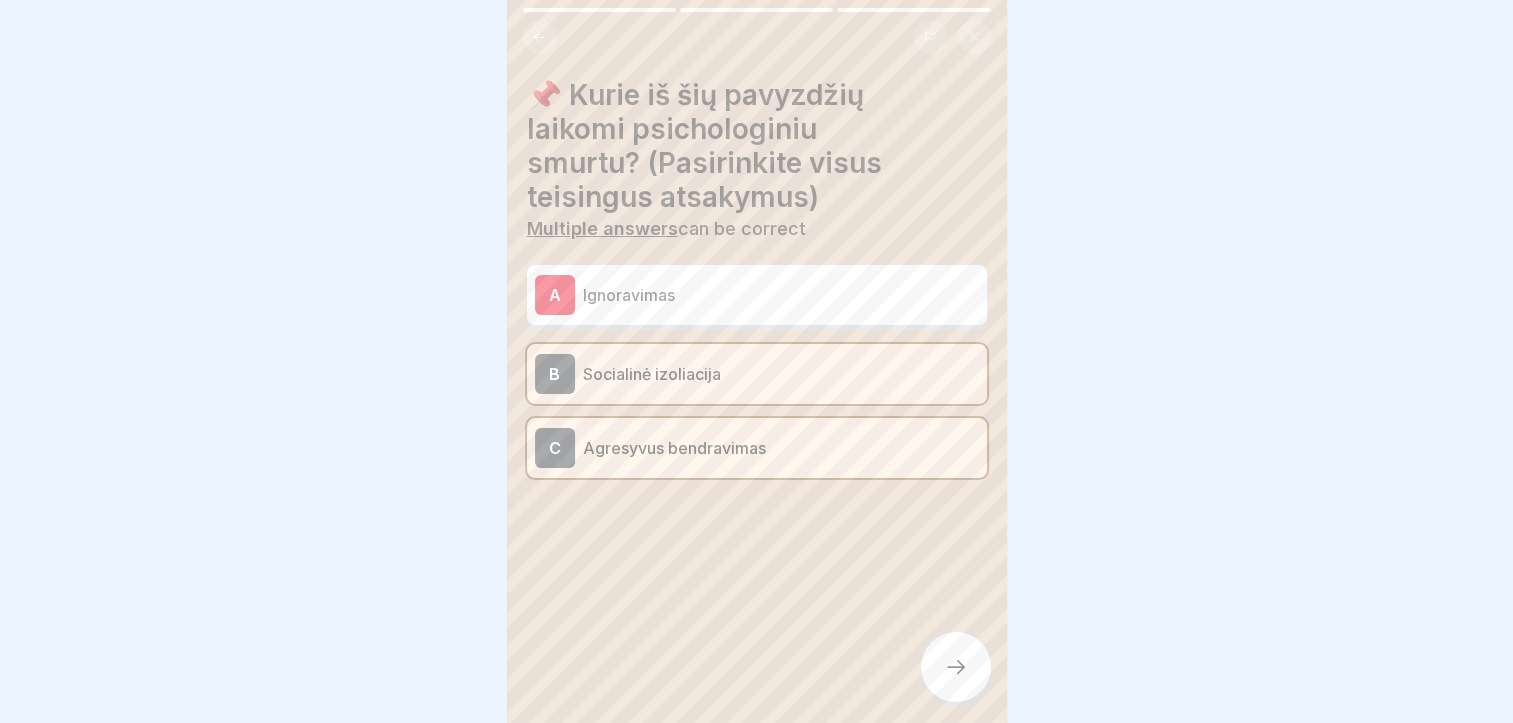click on "A Ignoravimas" at bounding box center (757, 295) 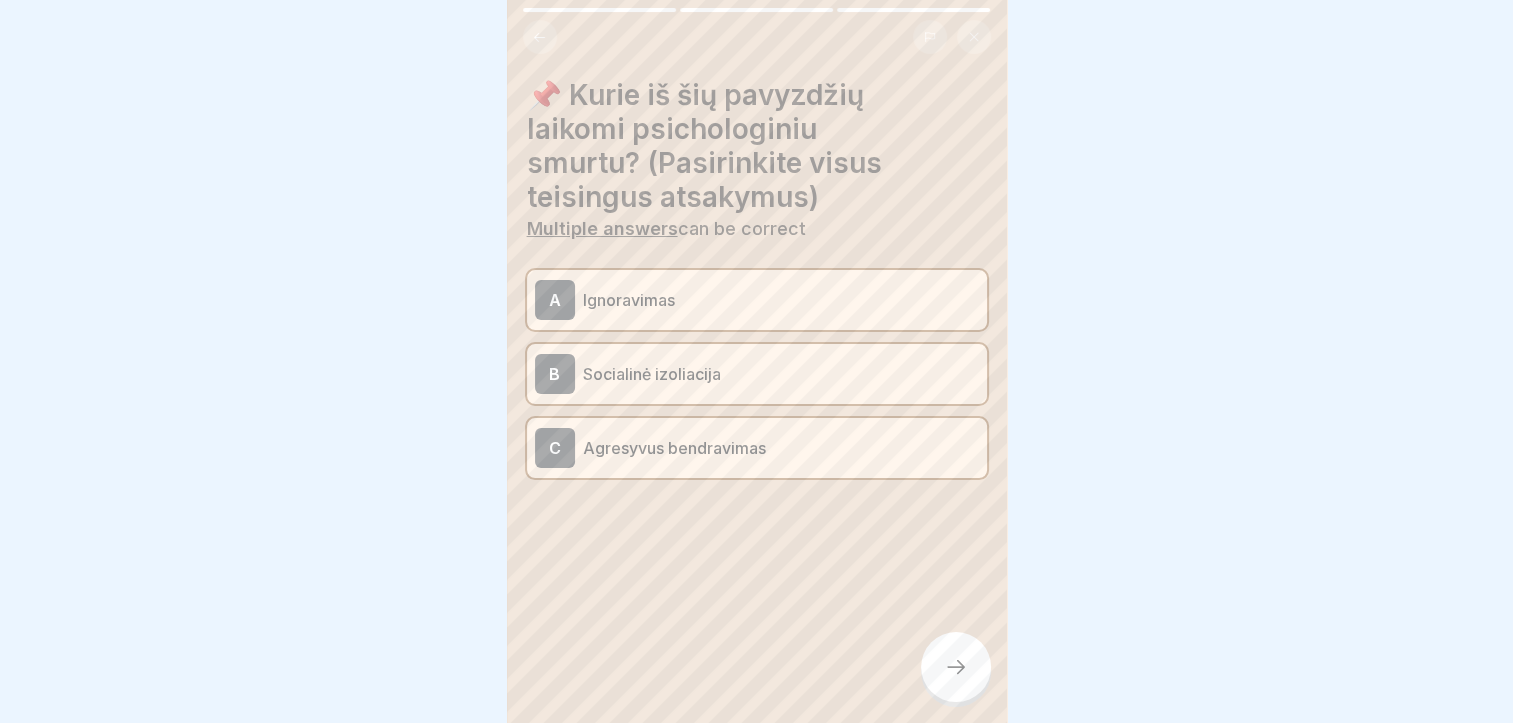 click on "B Socialinė izoliacija" at bounding box center (757, 374) 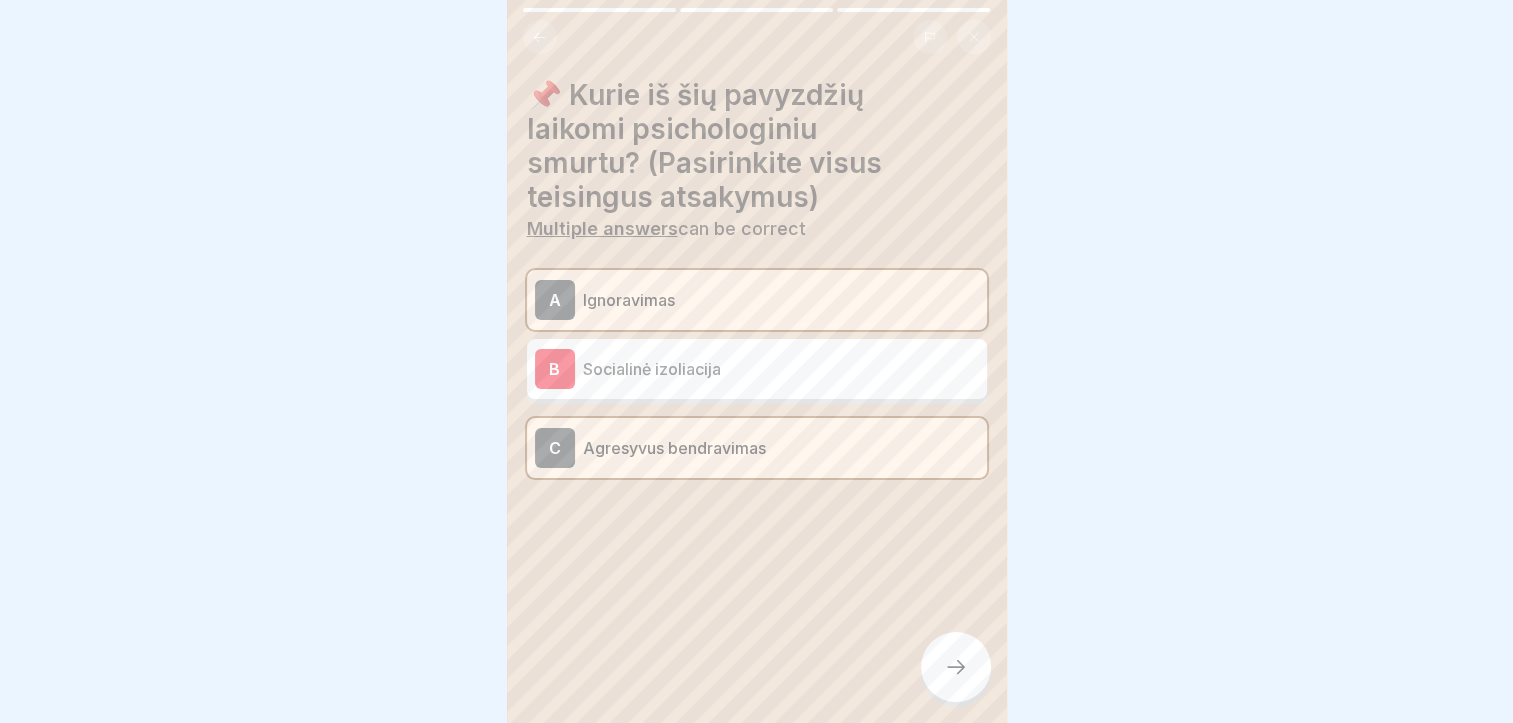 click on "Ignoravimas" at bounding box center [781, 300] 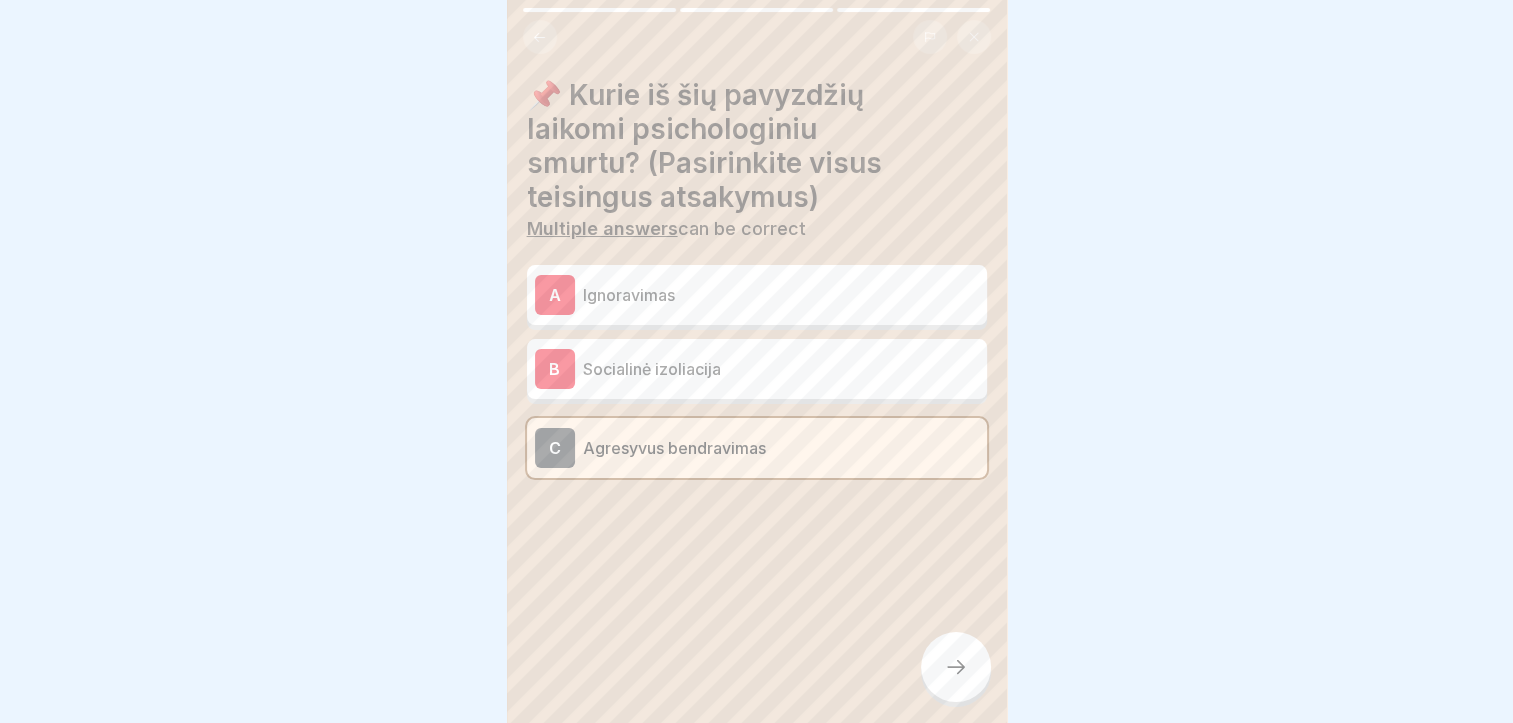 click on "Agresyvus bendravimas" at bounding box center (781, 448) 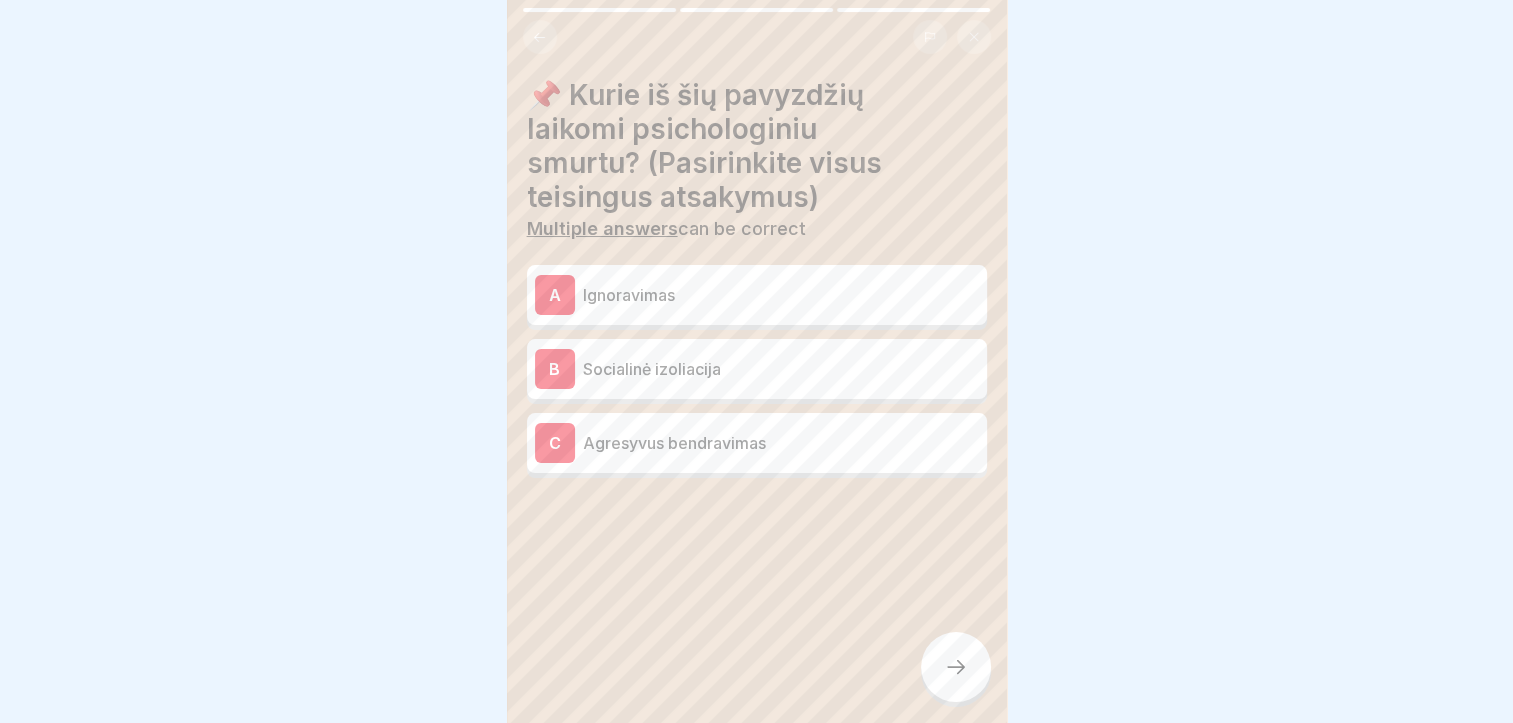 click at bounding box center [956, 667] 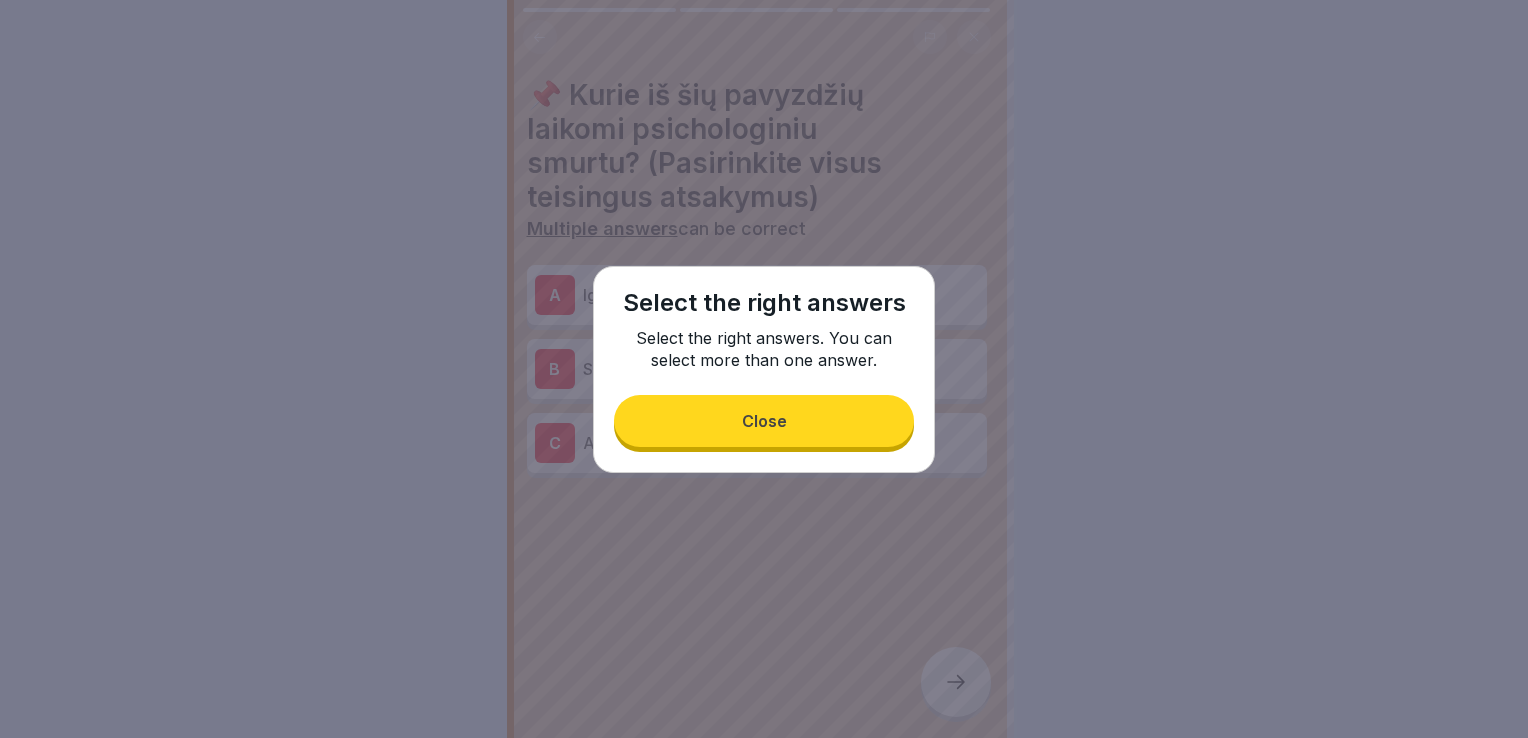click on "Close" at bounding box center [764, 421] 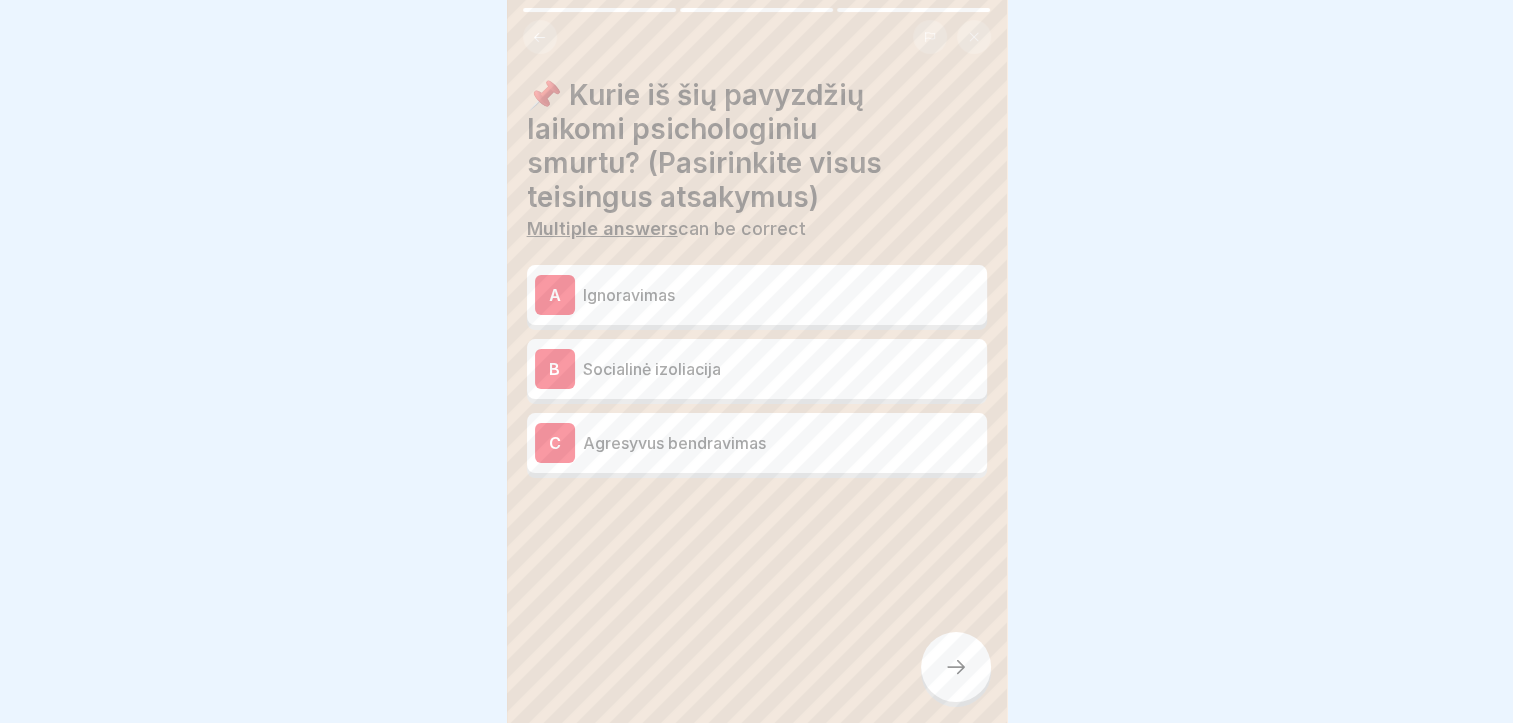 click on "Socialinė izoliacija" at bounding box center [781, 369] 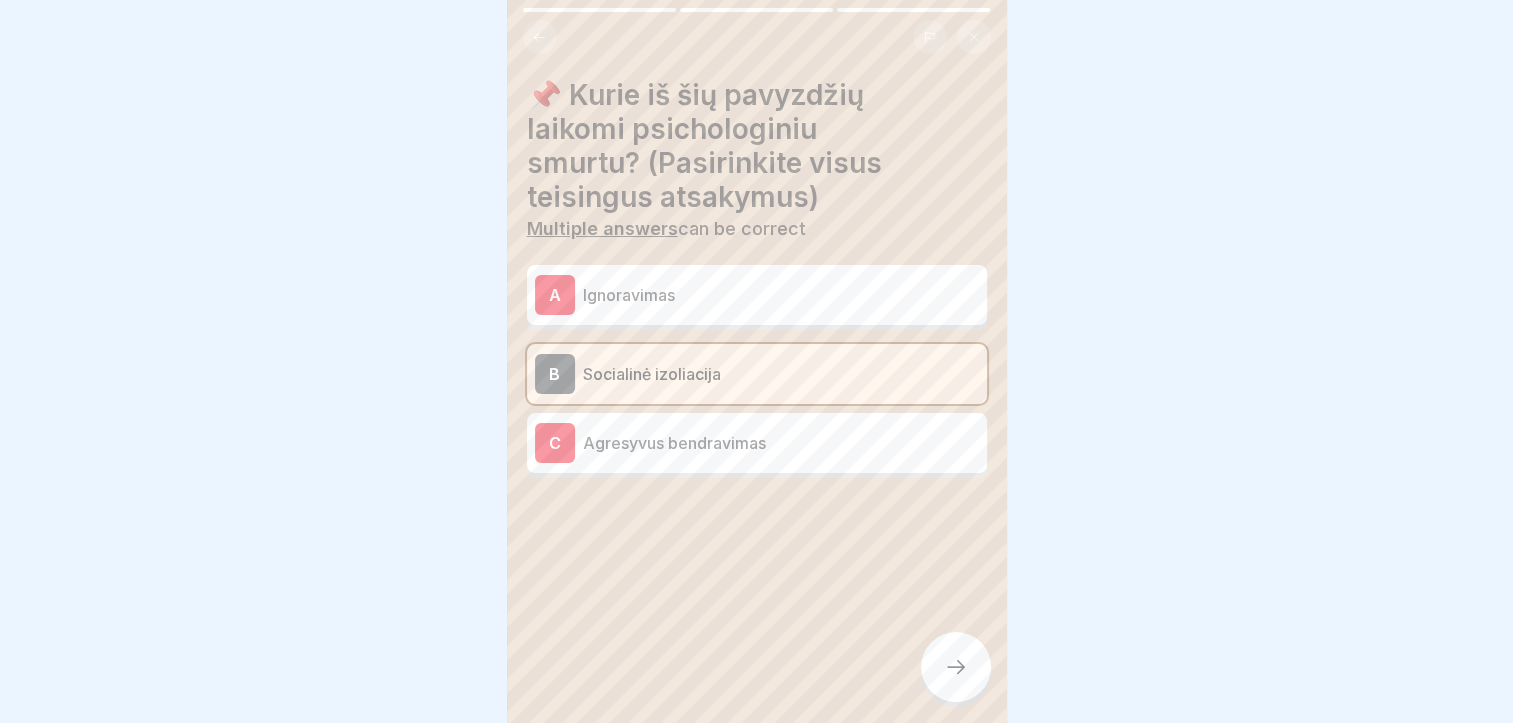 click 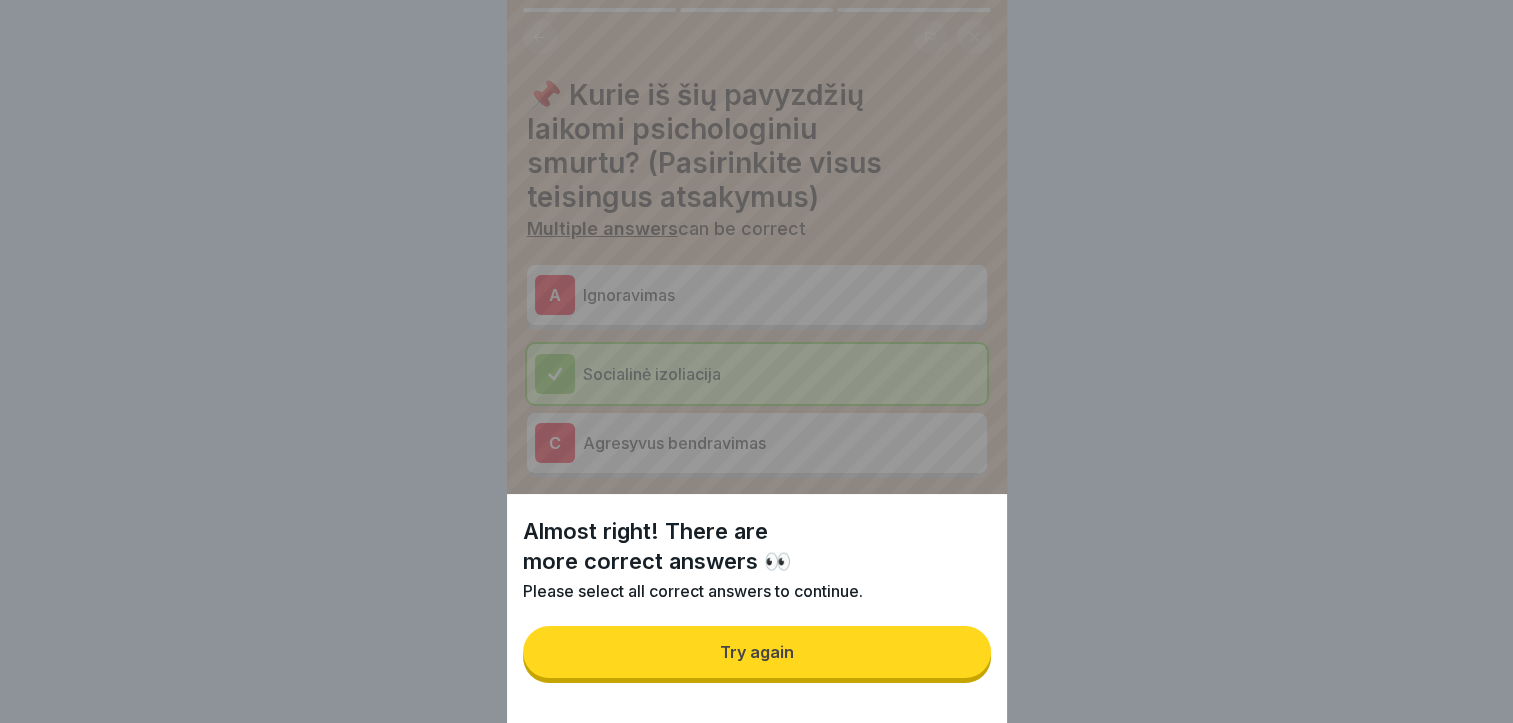 click on "Try again" at bounding box center (757, 652) 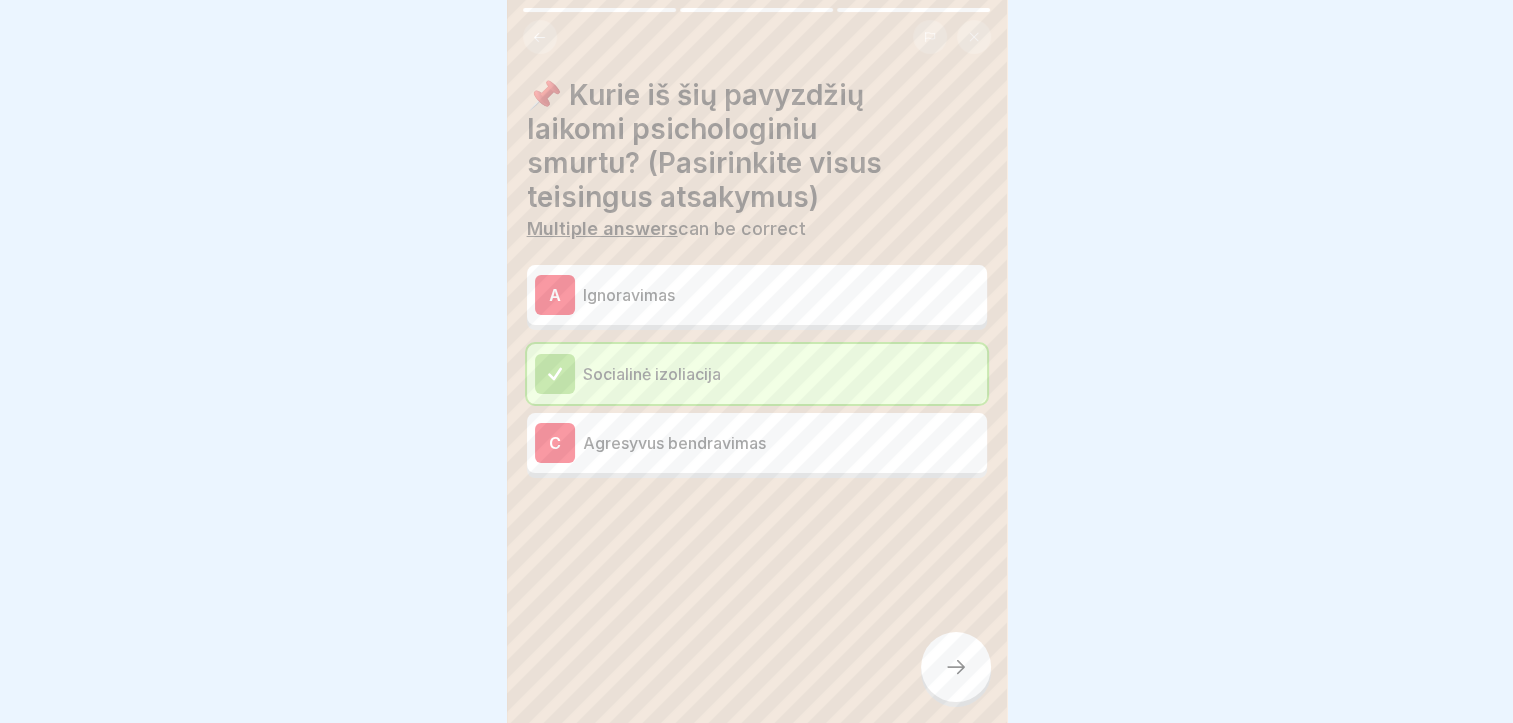 click on "Ignoravimas" at bounding box center [781, 295] 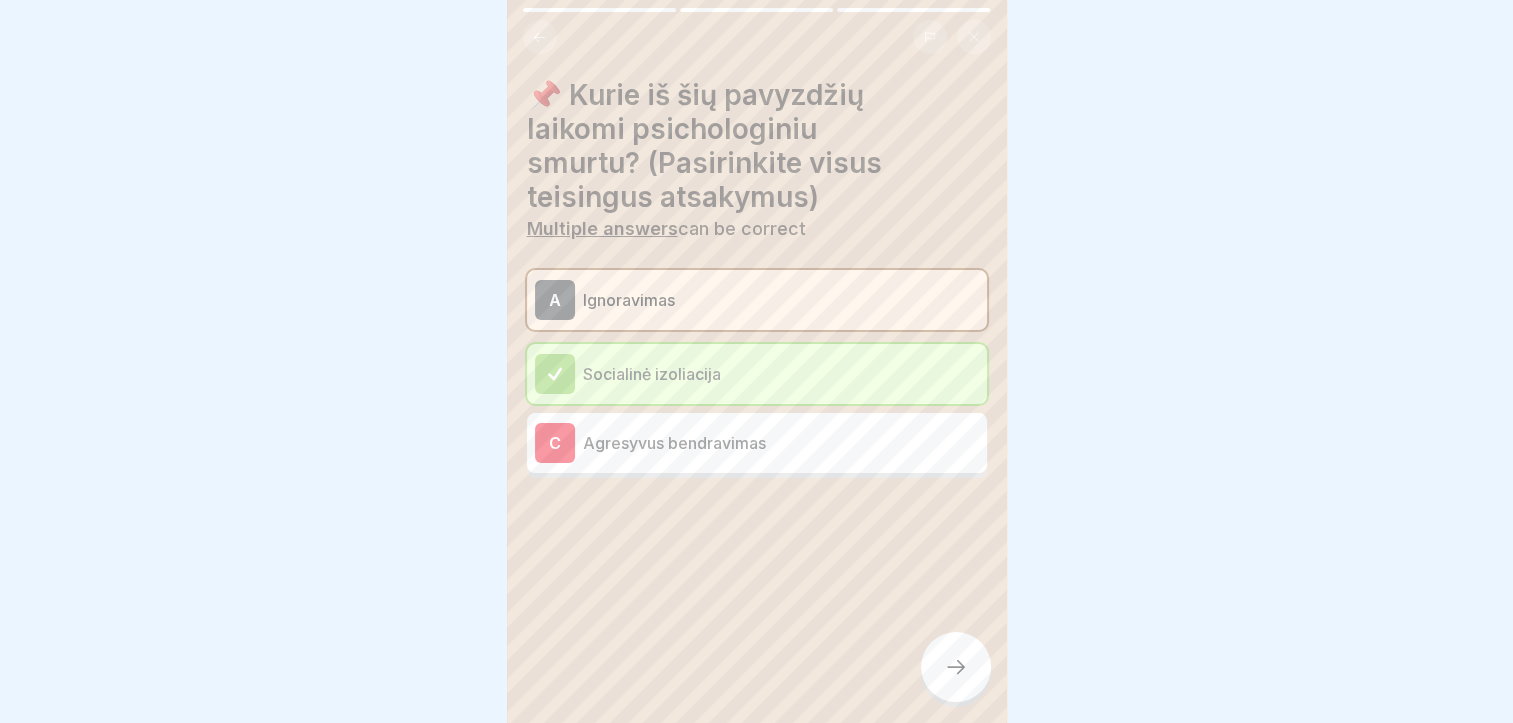 click on "Ignoravimas" at bounding box center (781, 300) 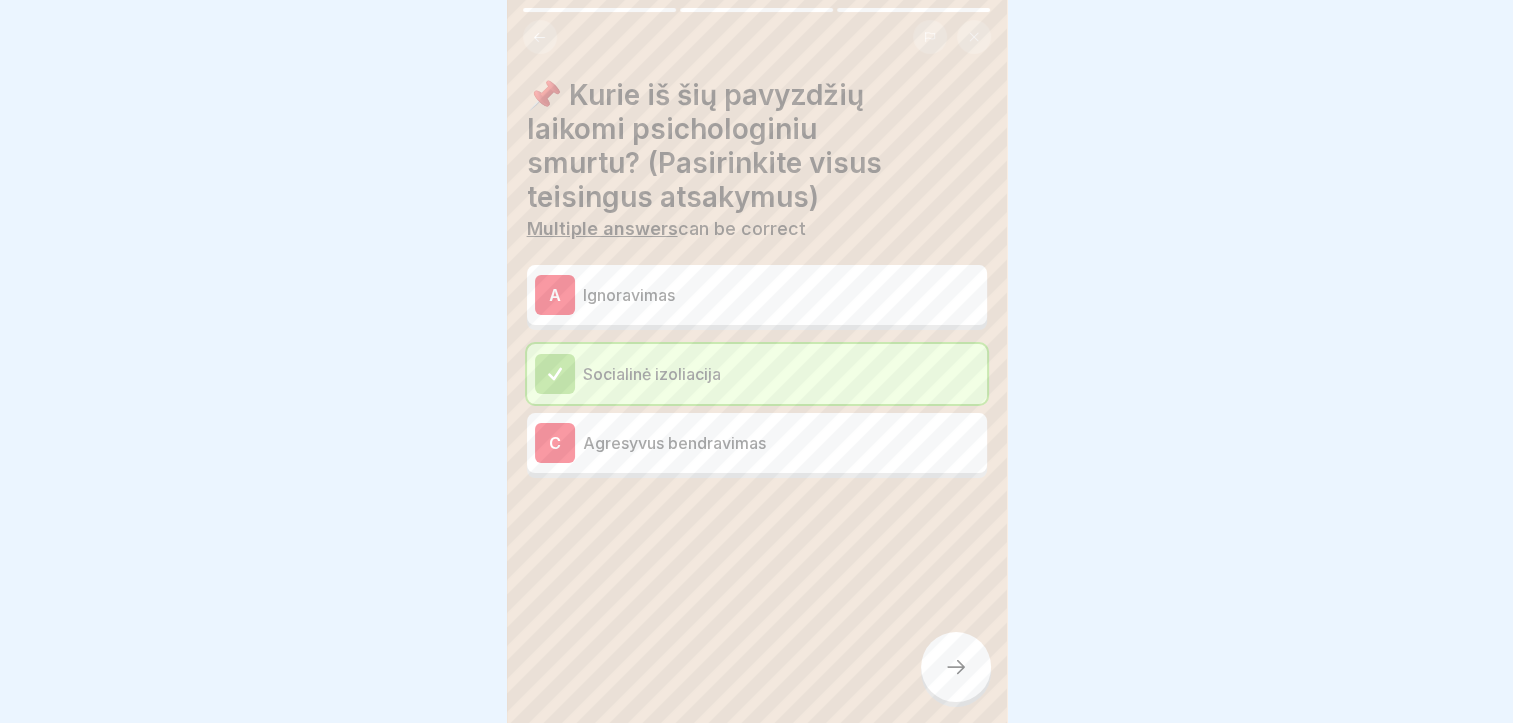 click on "C Agresyvus bendravimas" at bounding box center (757, 443) 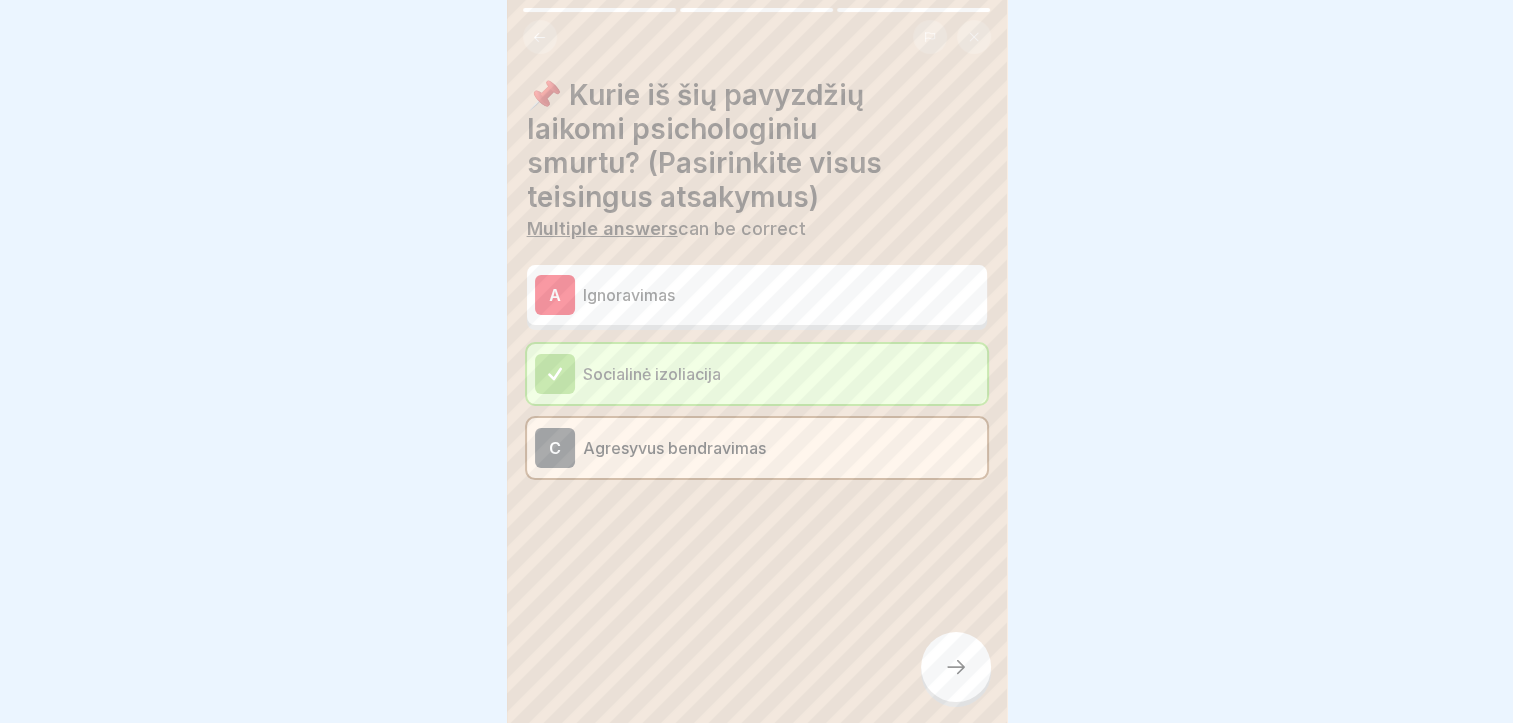 click at bounding box center (956, 667) 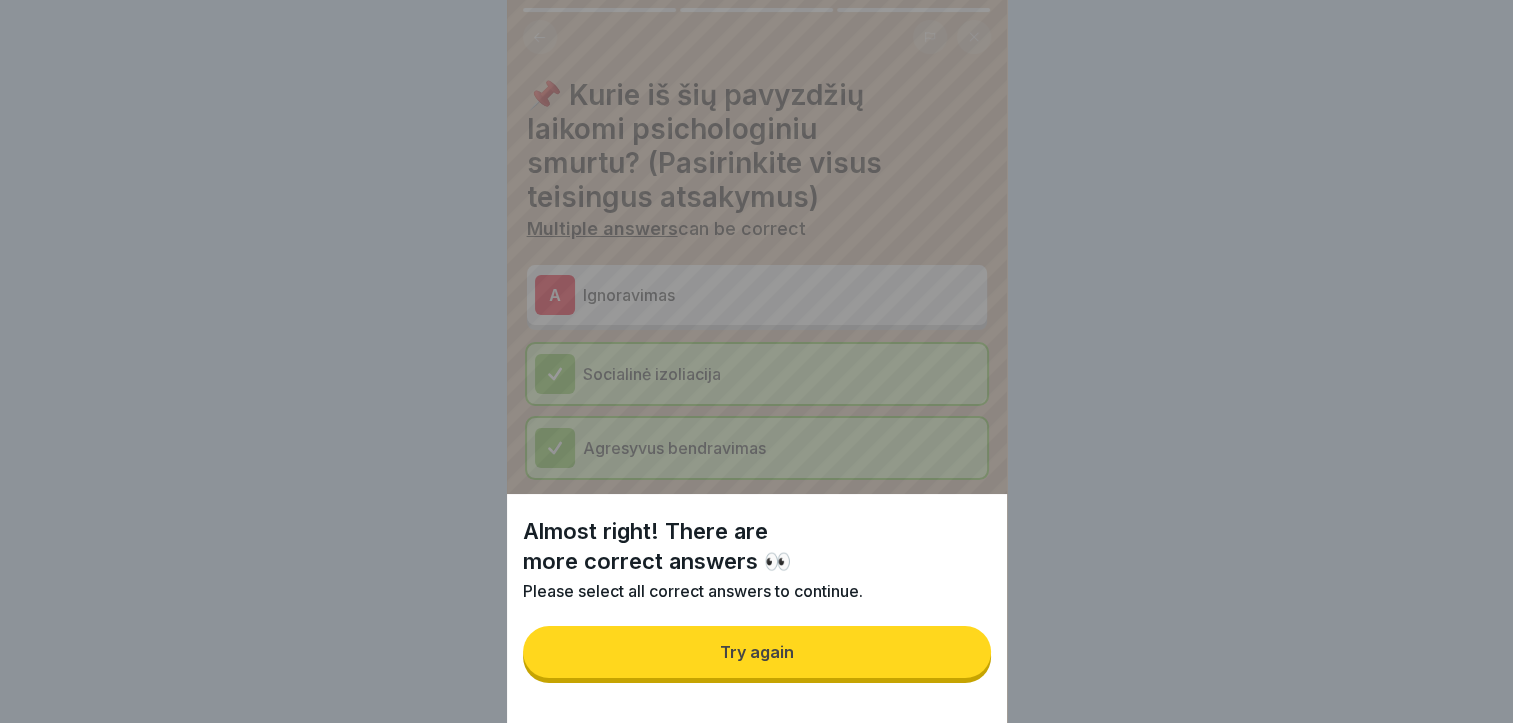 click on "Try again" at bounding box center (757, 652) 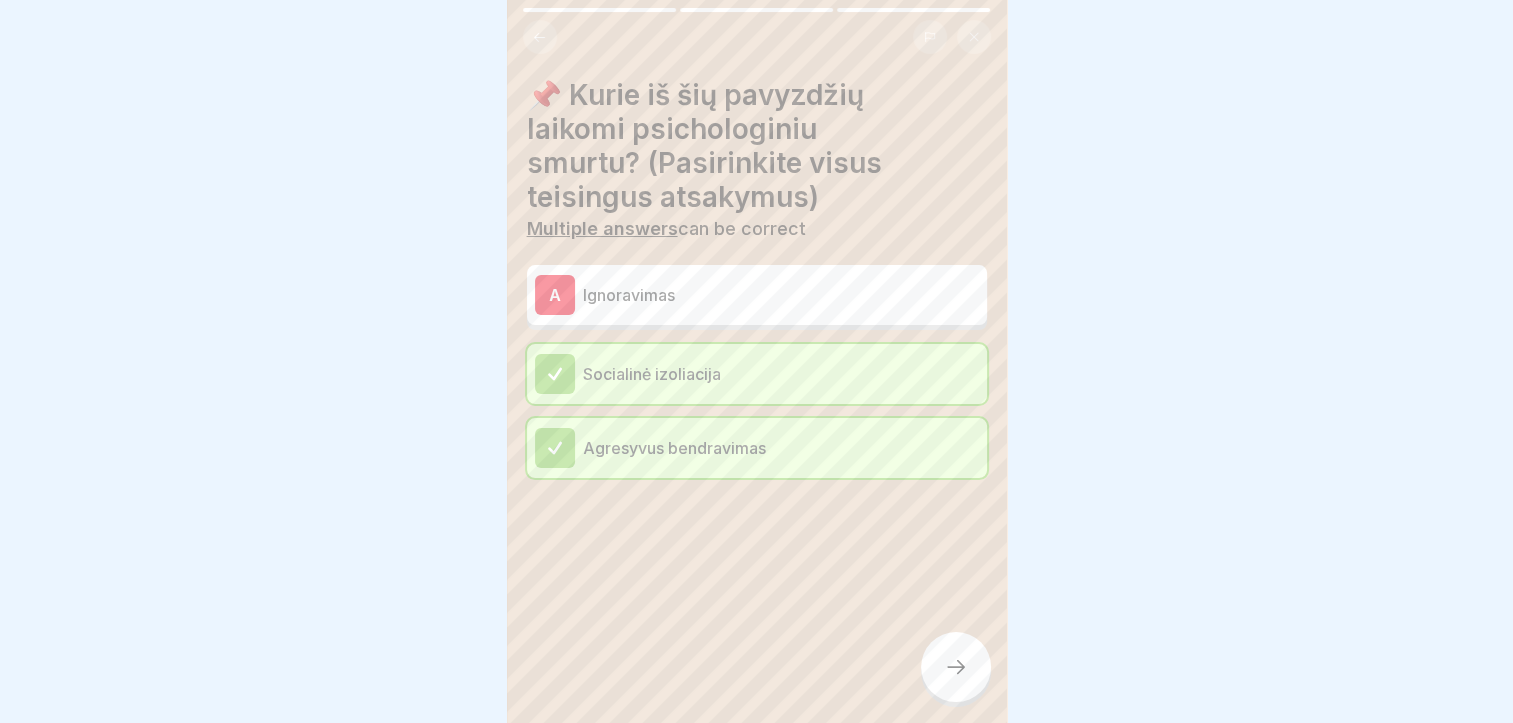 click on "Ignoravimas" at bounding box center (781, 295) 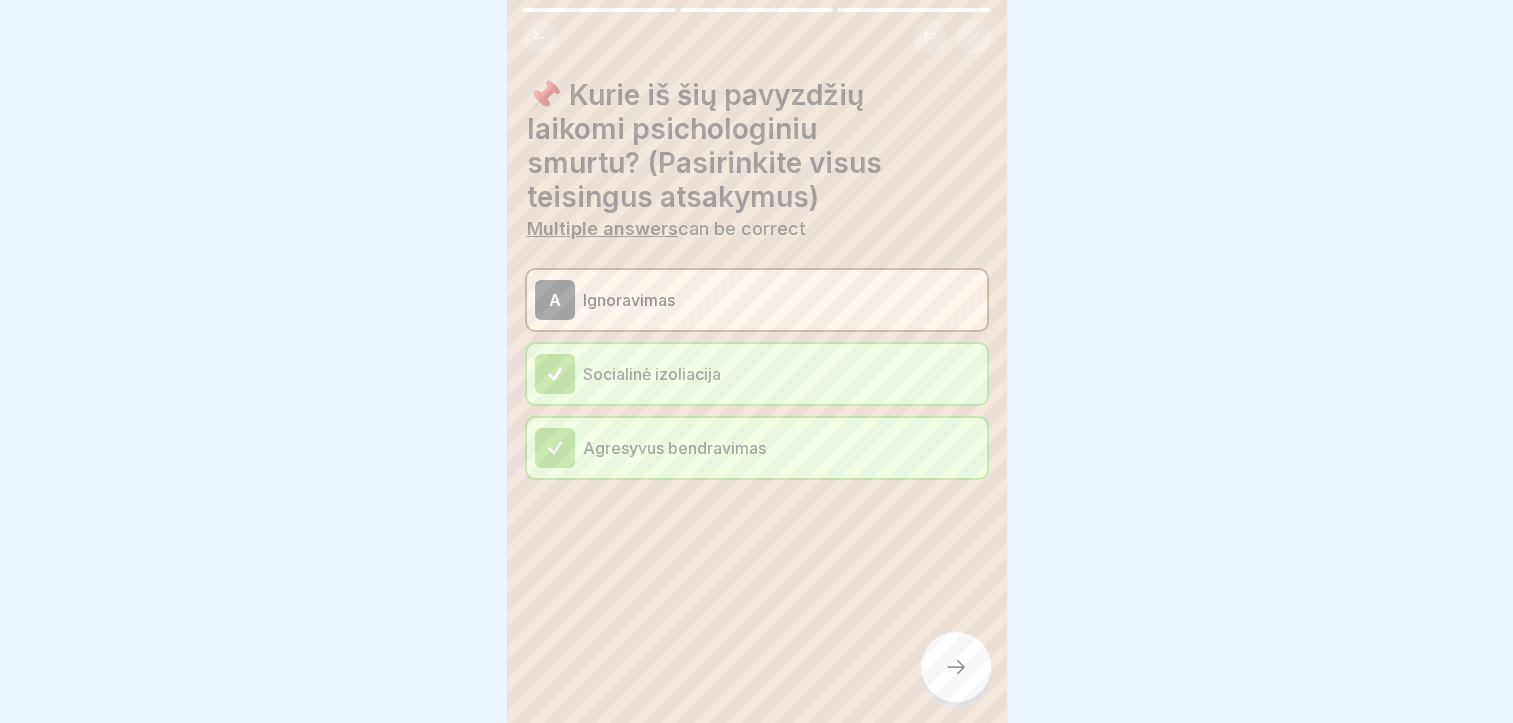 click 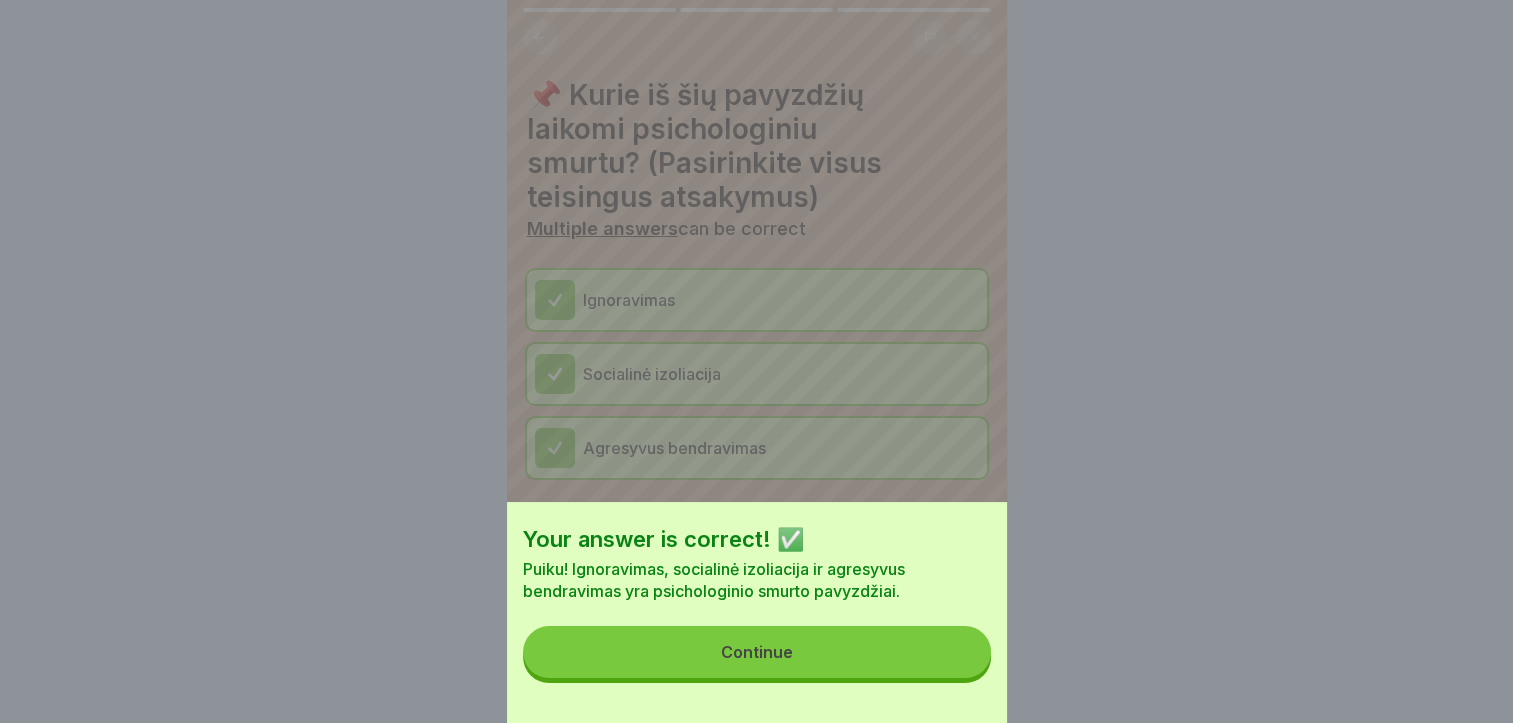 click on "Continue" at bounding box center (757, 652) 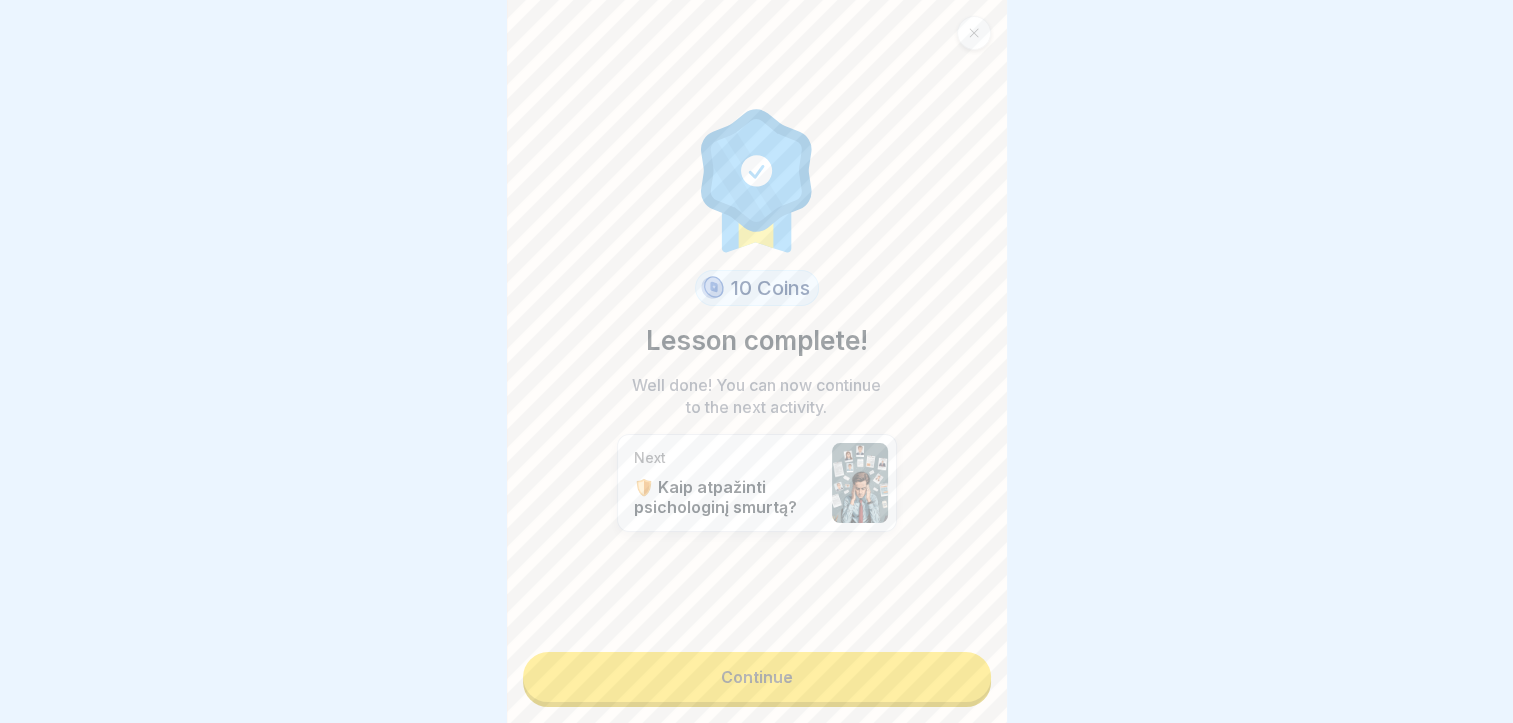 click on "Continue" at bounding box center (757, 677) 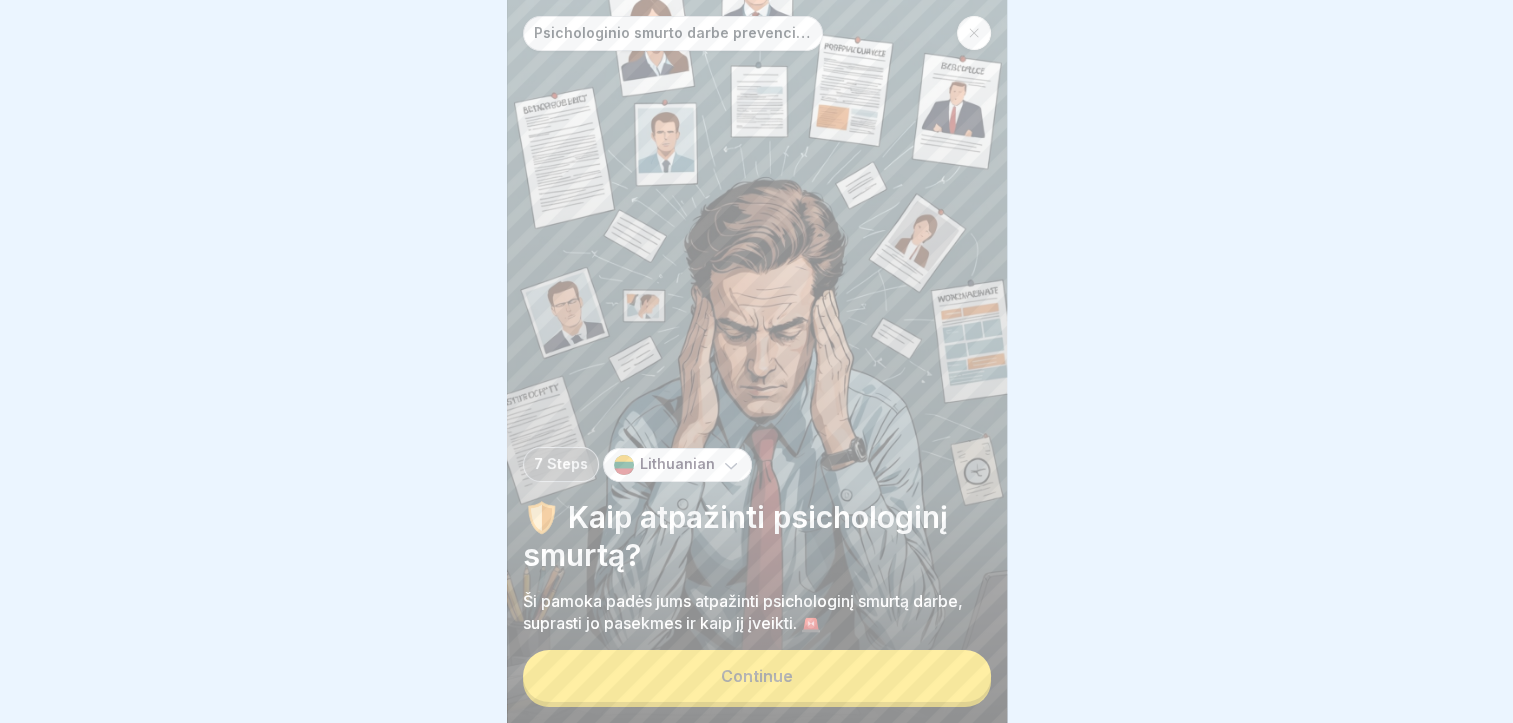 click on "Continue" at bounding box center [757, 676] 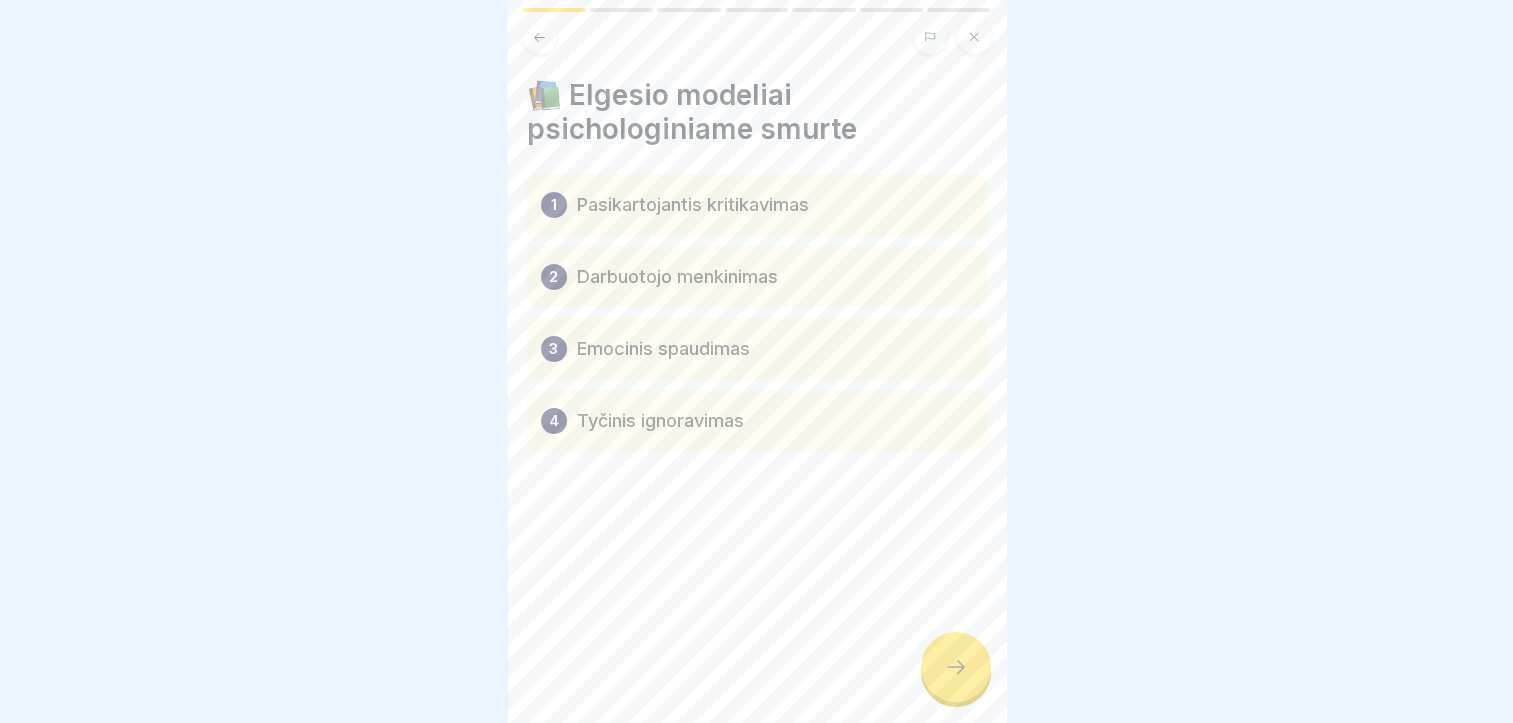 click on "1 Pasikartojantis kritikavimas" at bounding box center [757, 205] 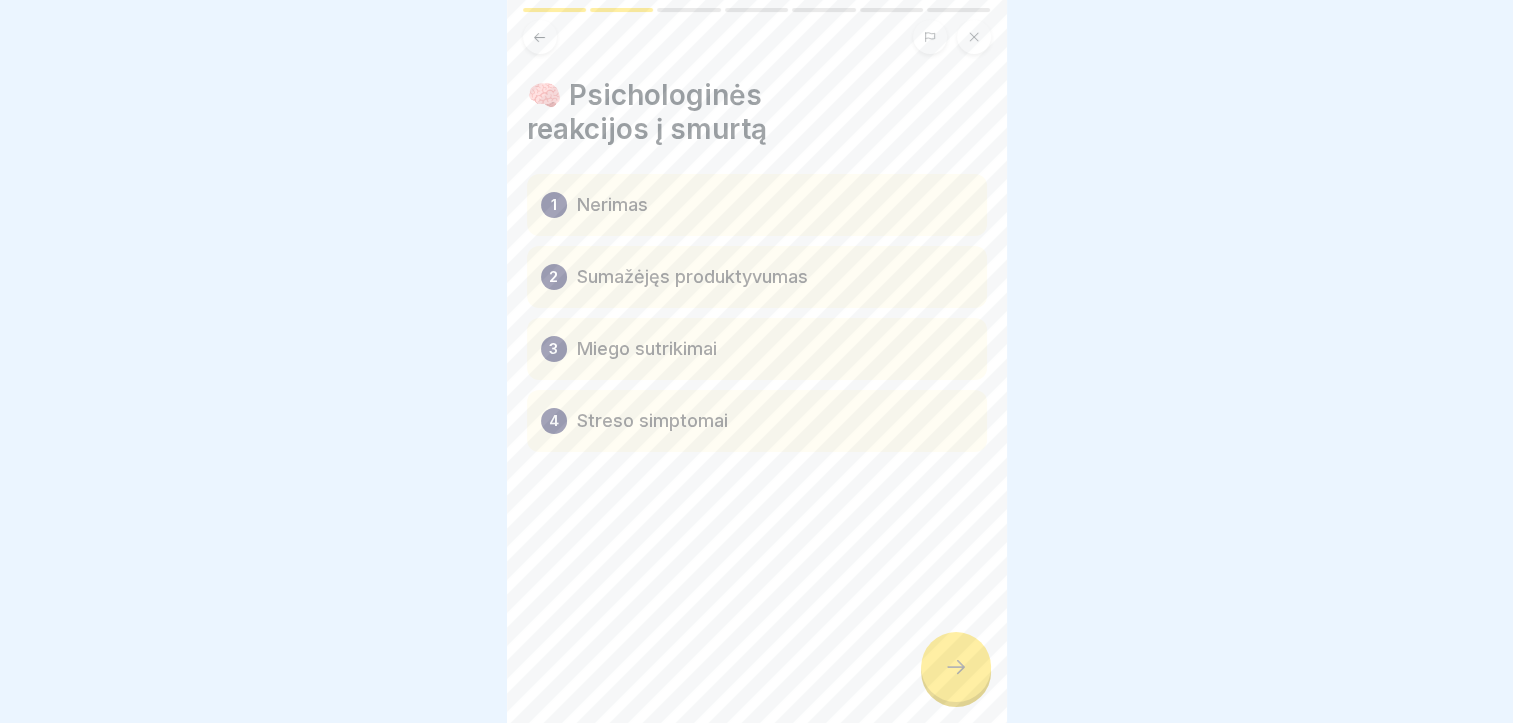 click 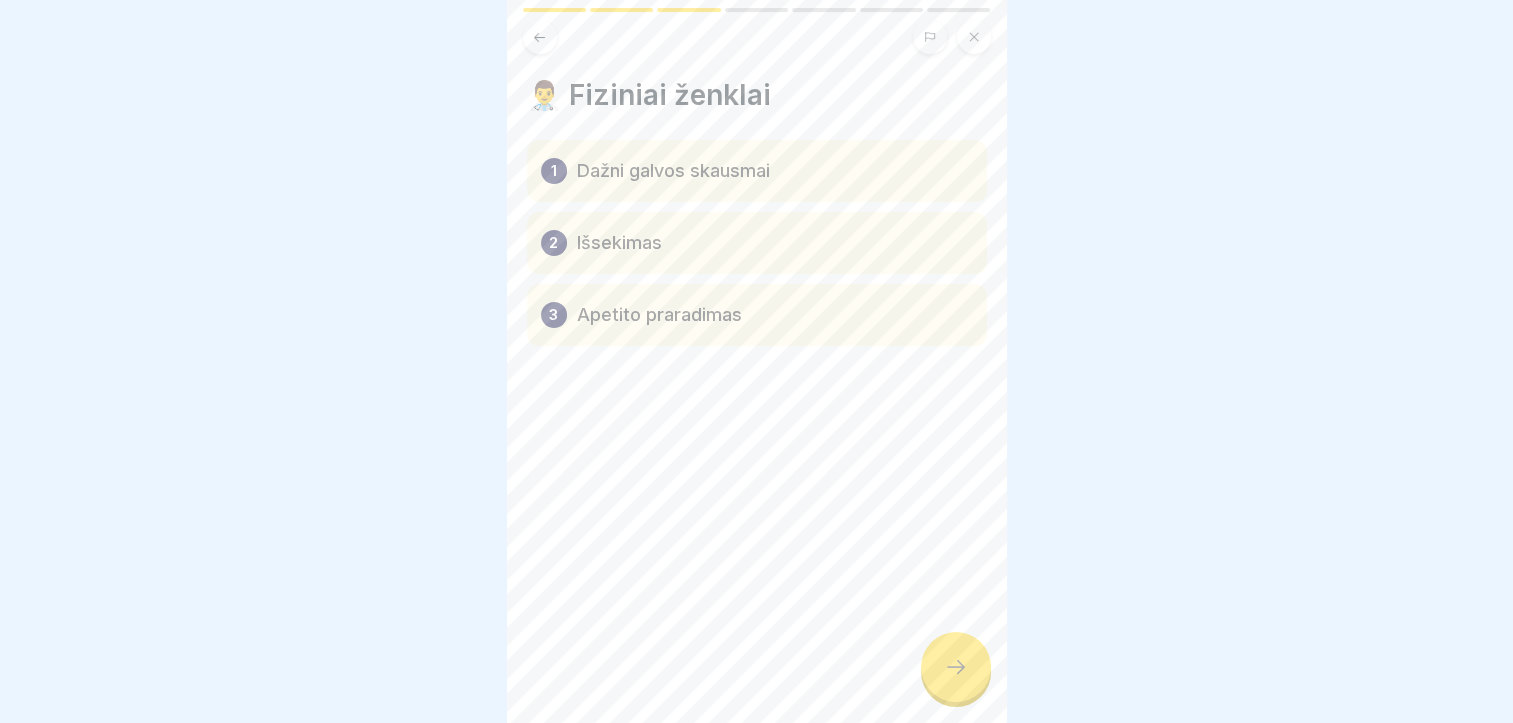 click 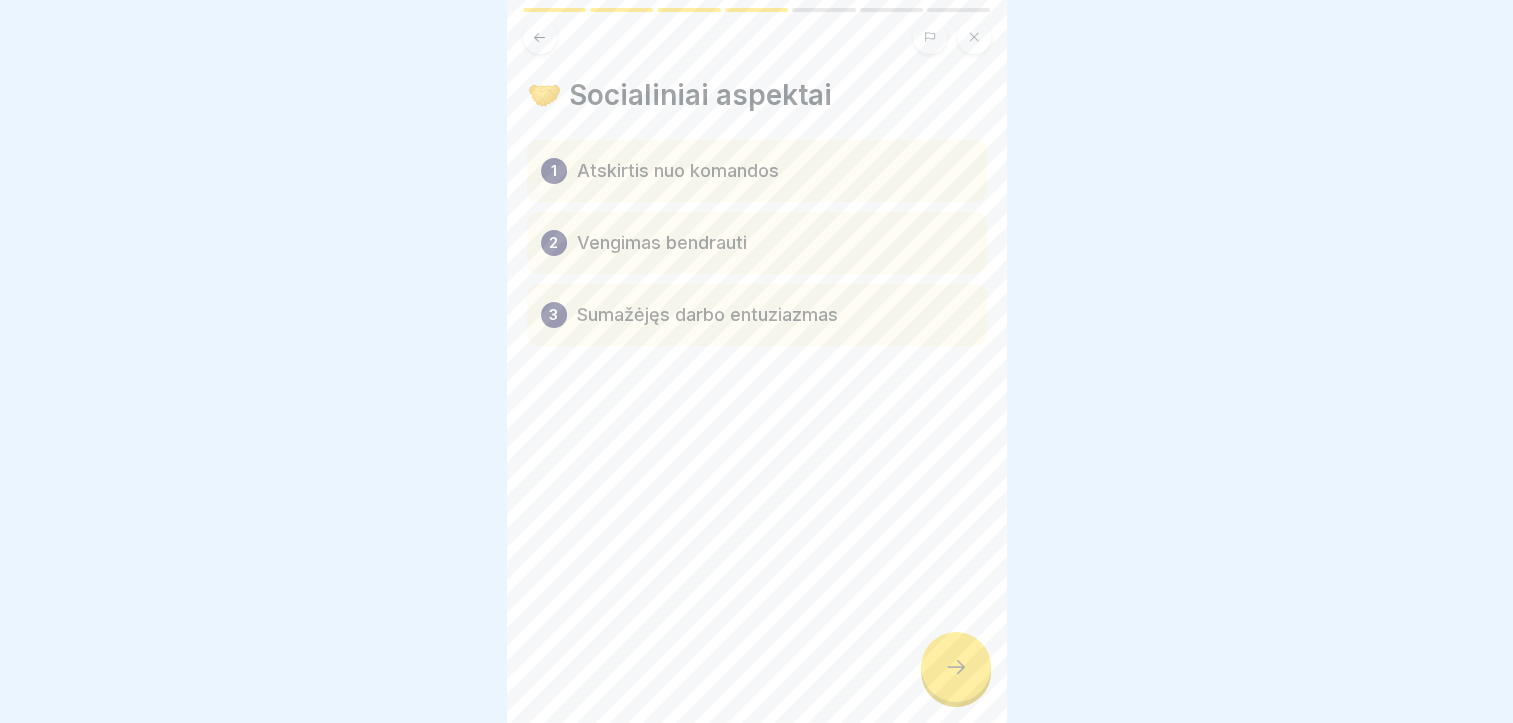 click 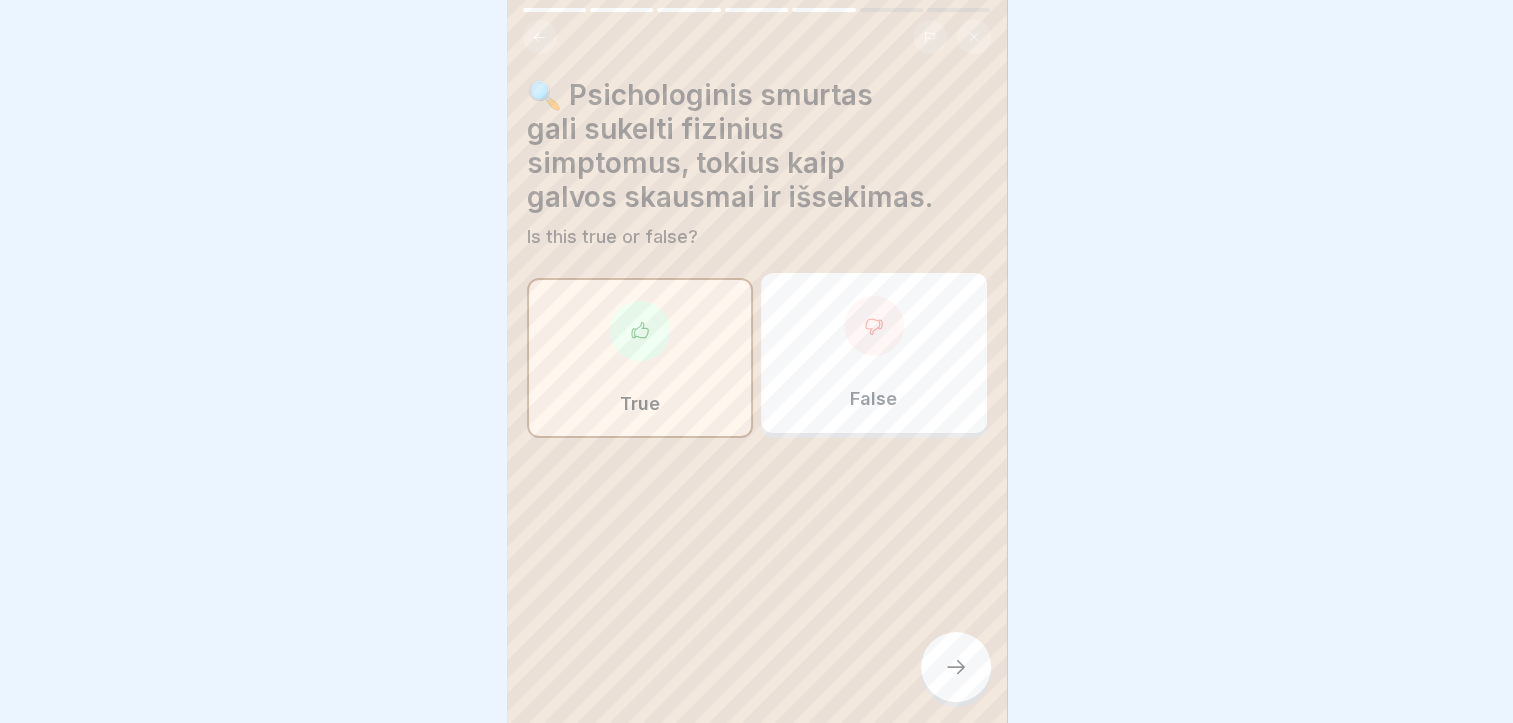 click 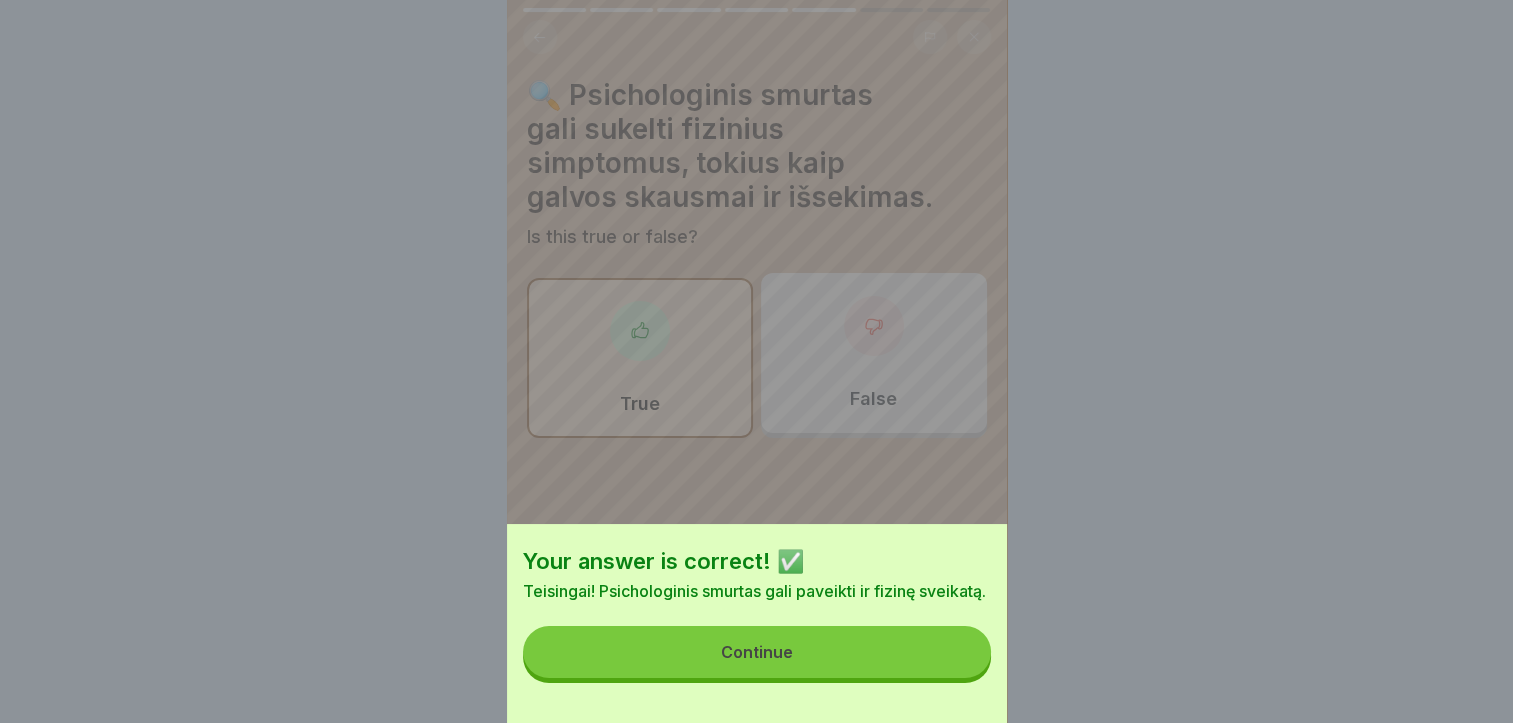 click on "Continue" at bounding box center (757, 652) 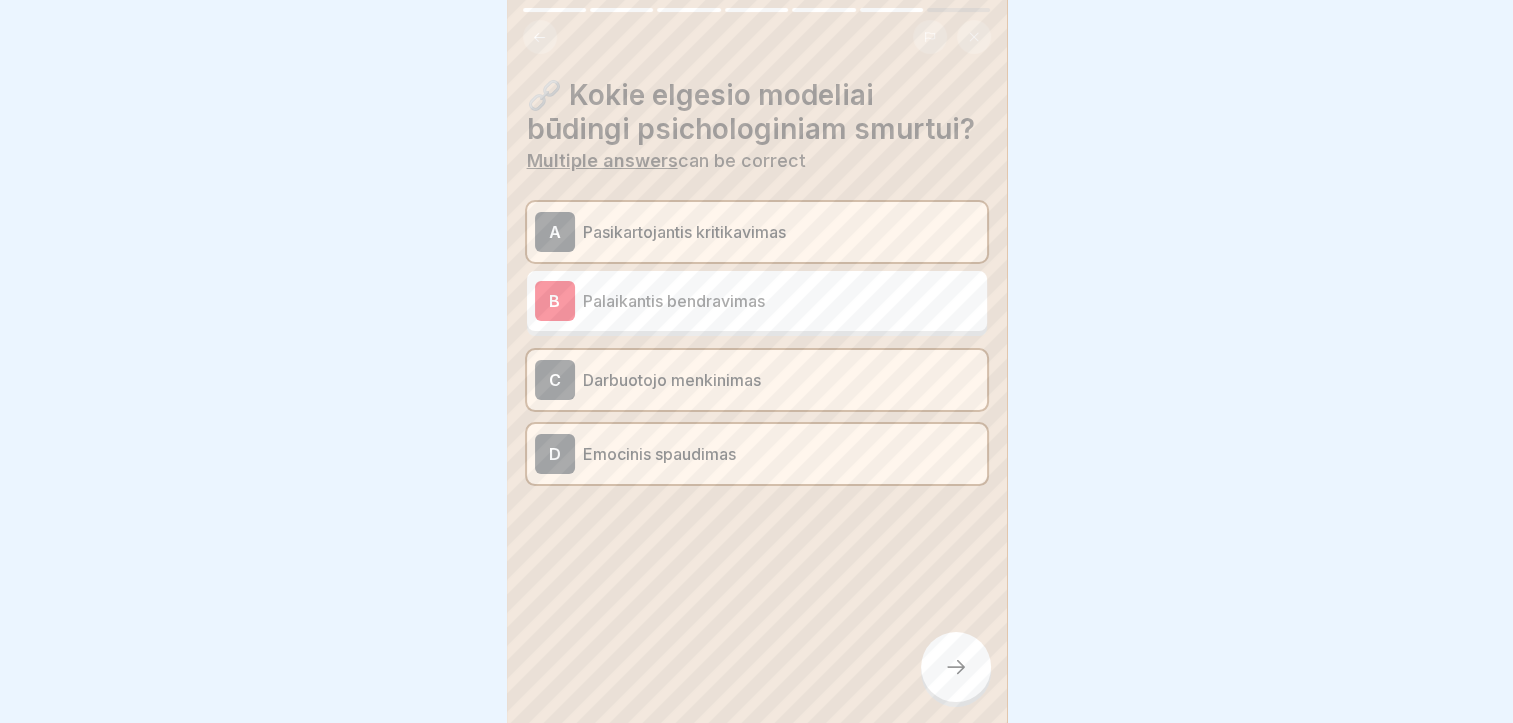 click 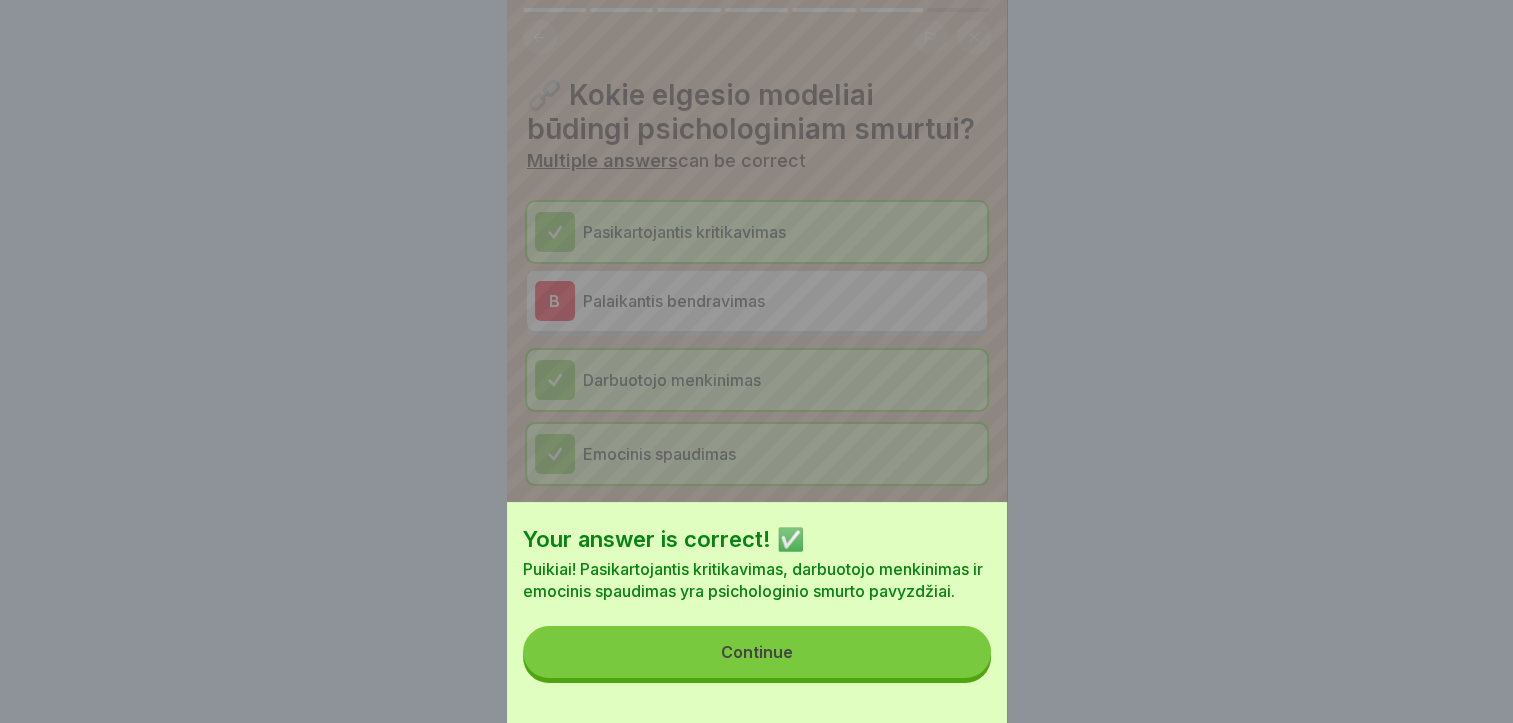 click on "Continue" at bounding box center (757, 652) 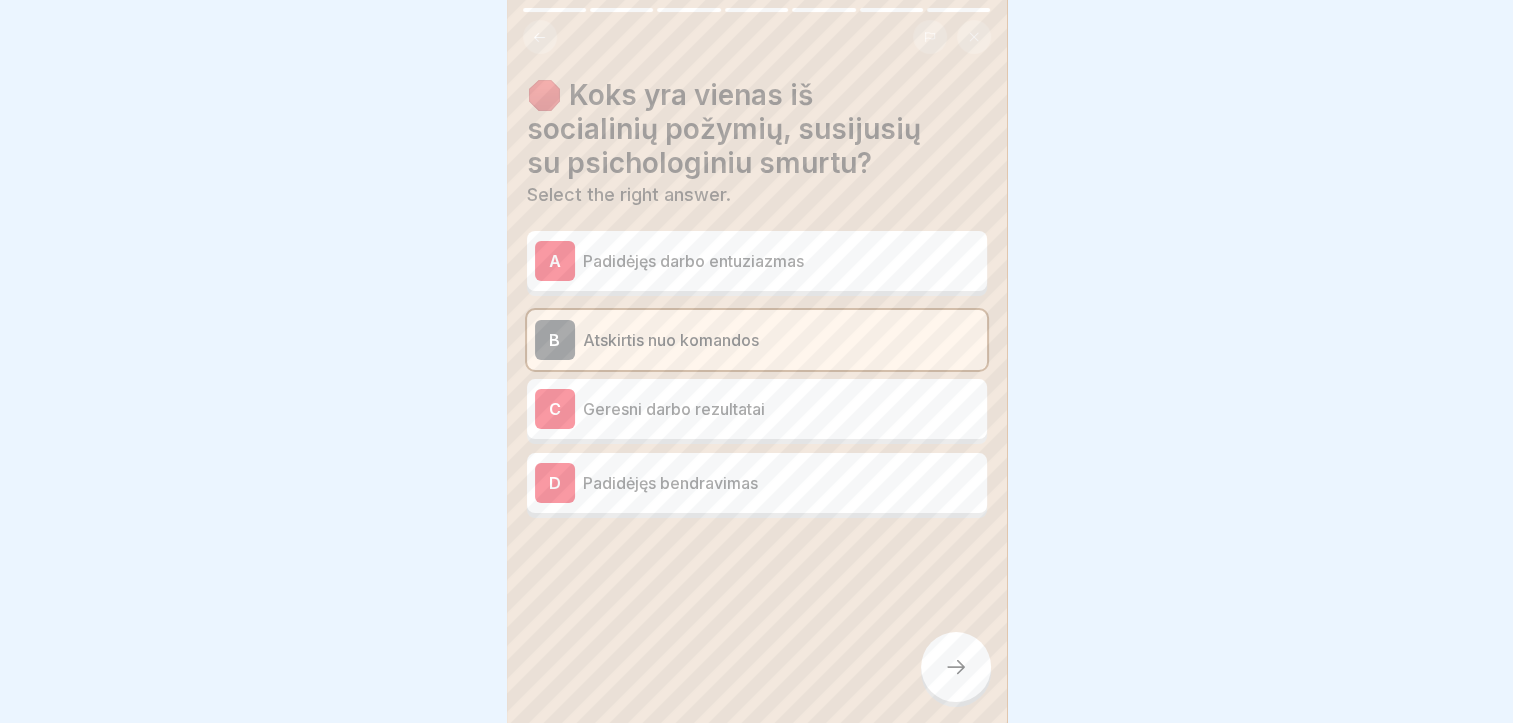 click 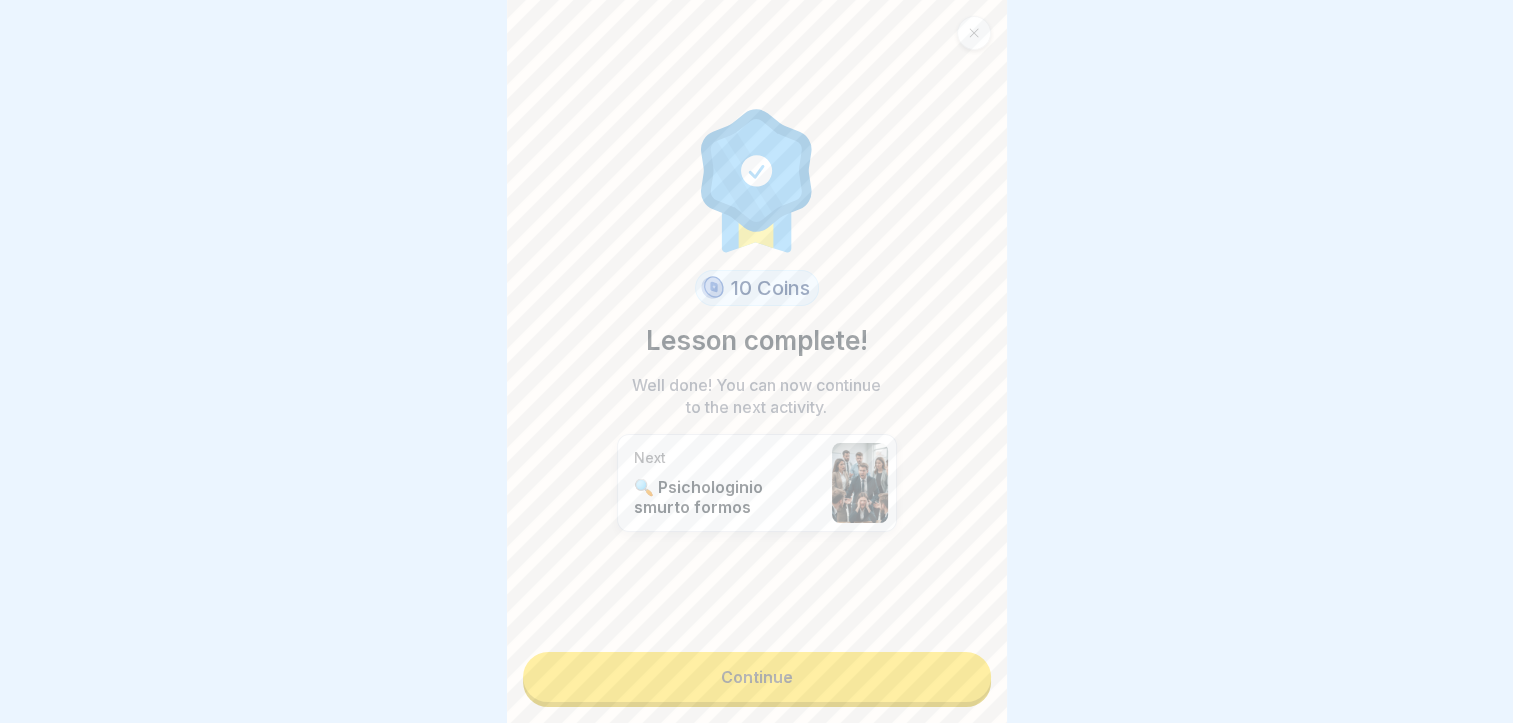 click on "Continue" at bounding box center (757, 677) 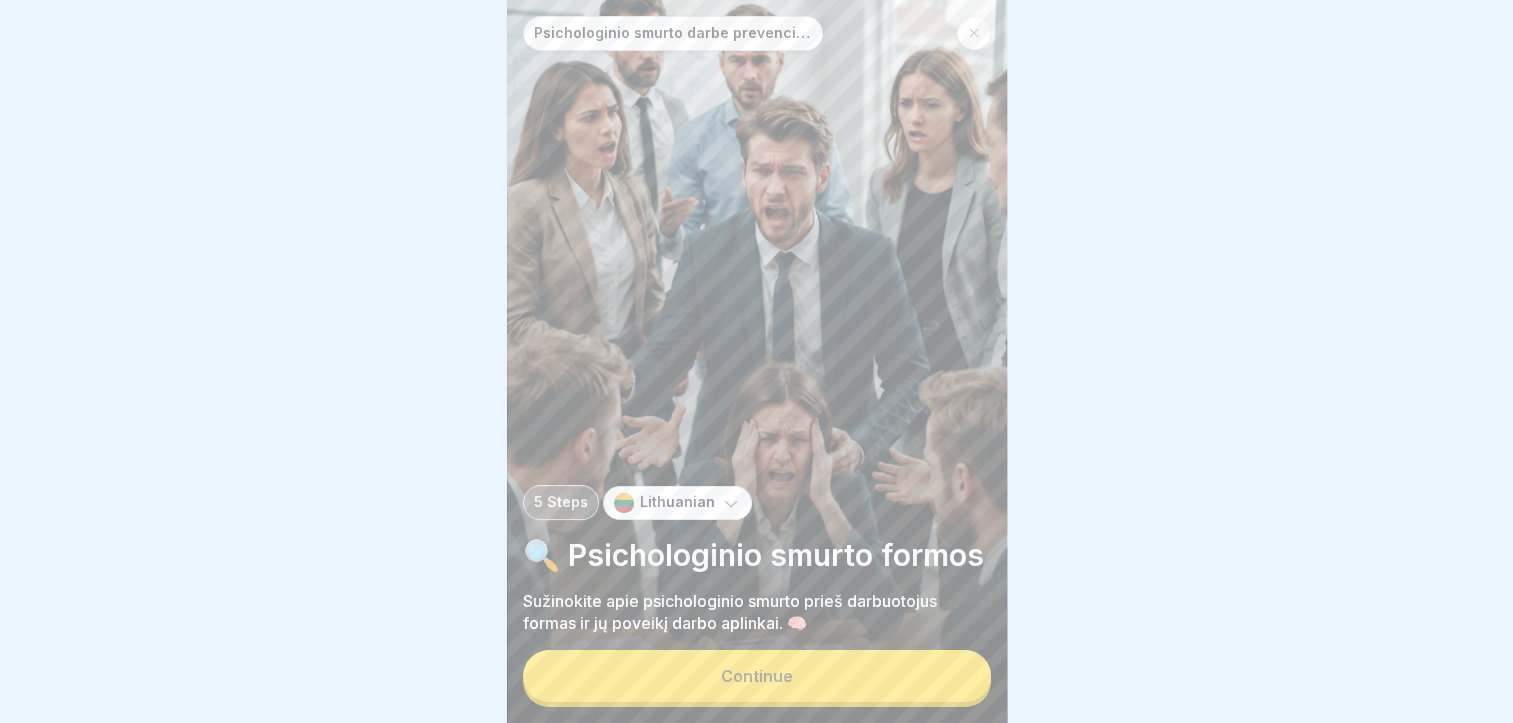 click on "Continue" at bounding box center (757, 676) 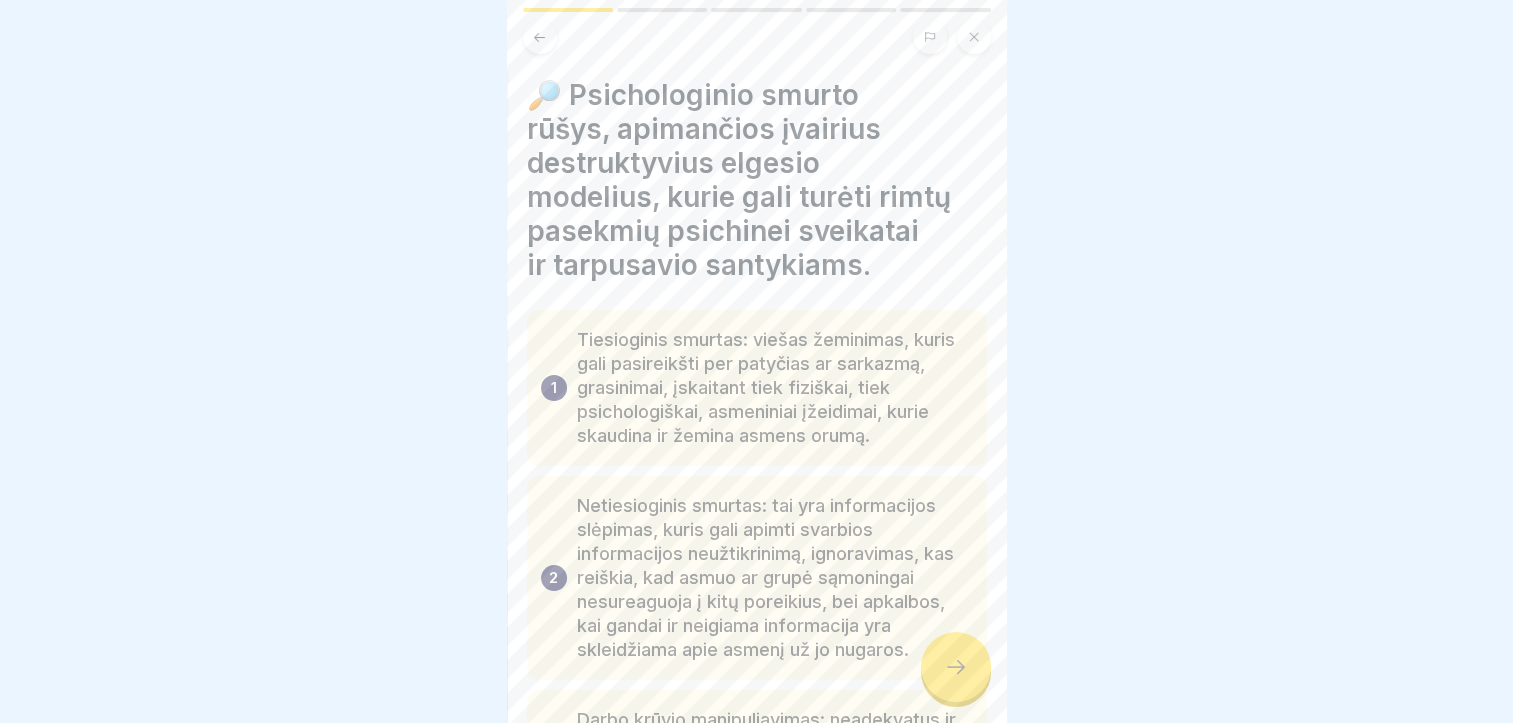 click 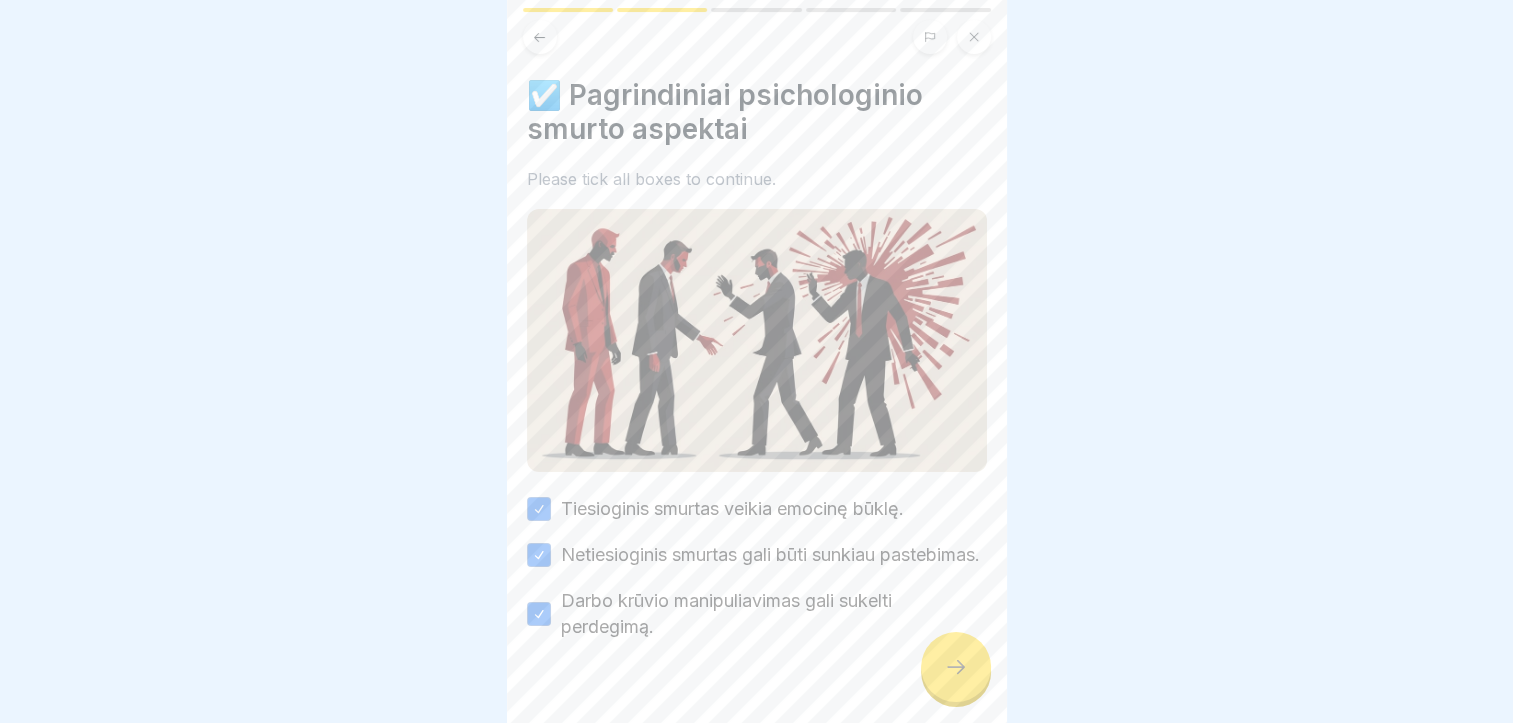 click 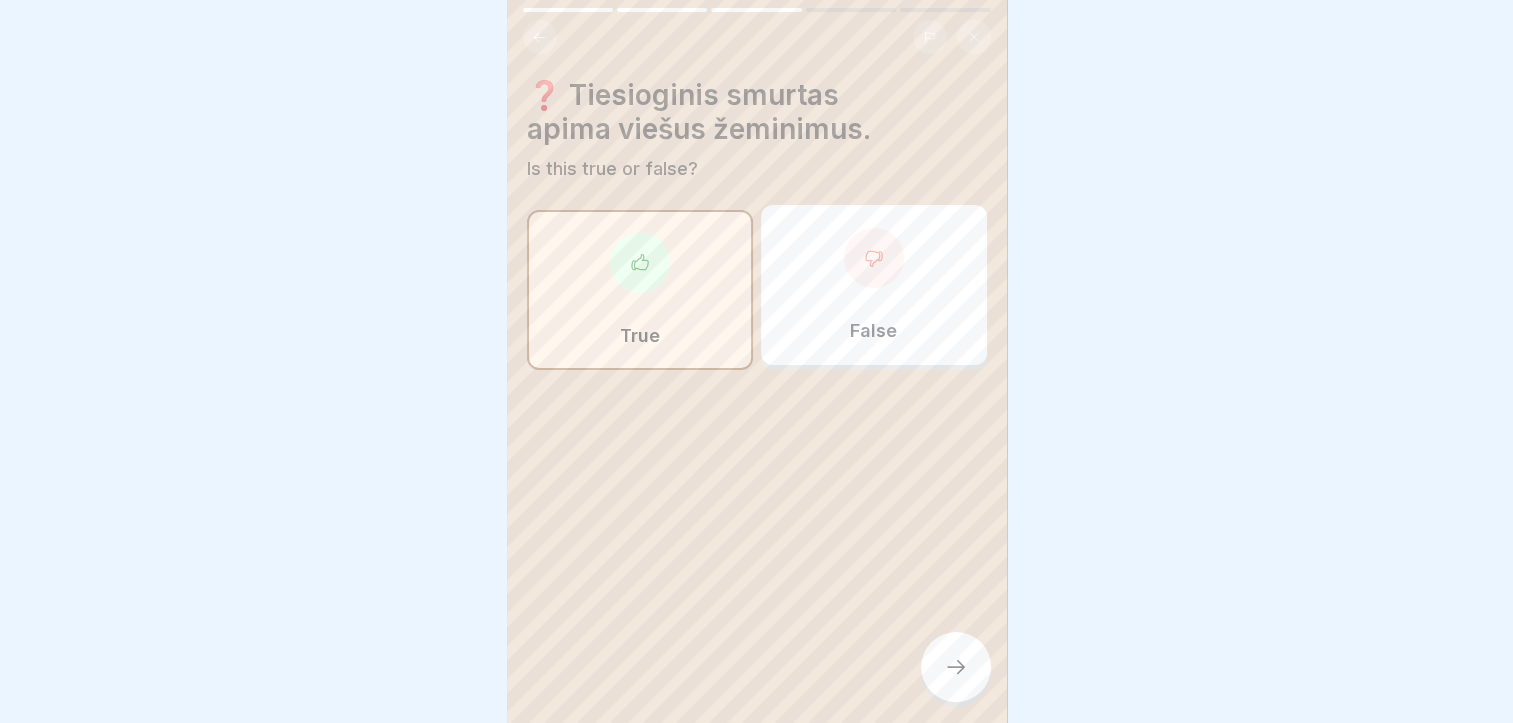 click 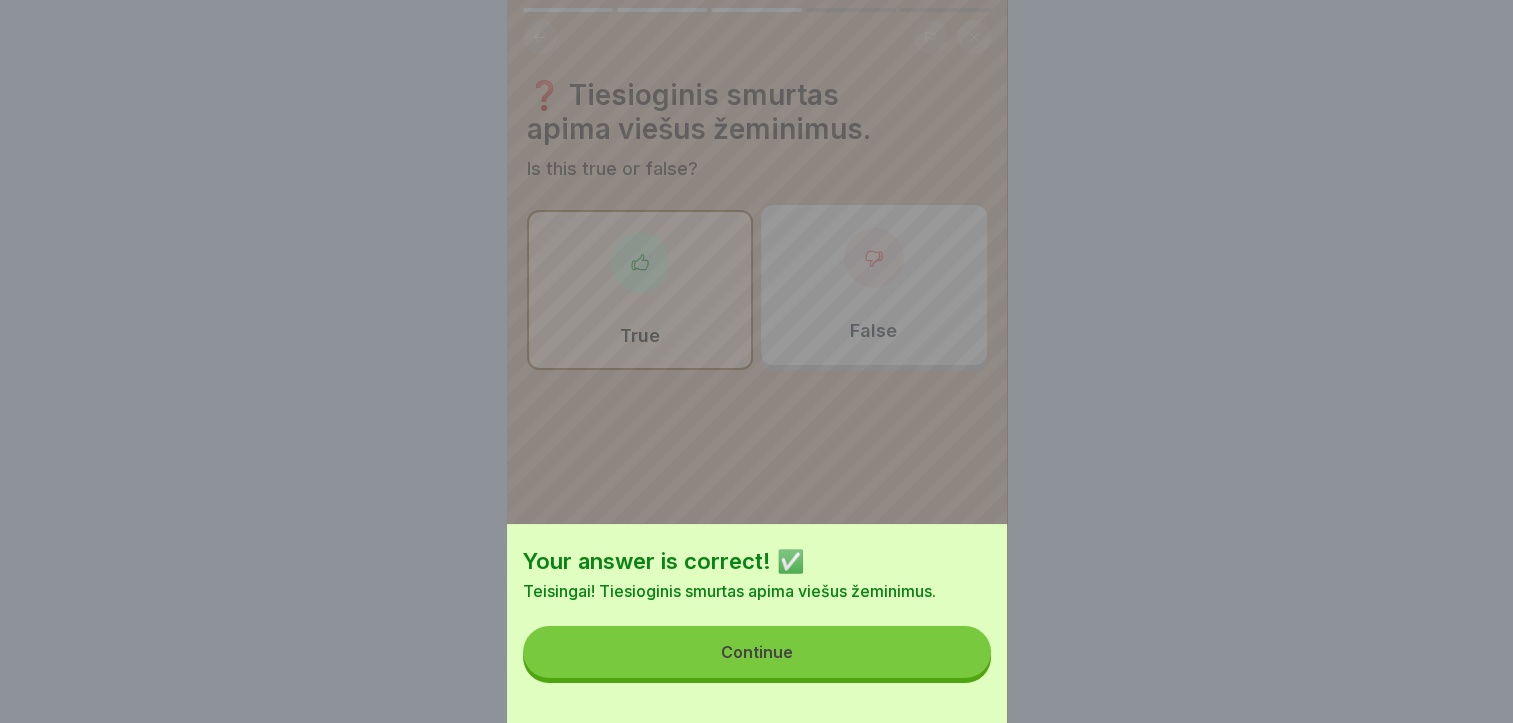 click on "Continue" at bounding box center [757, 652] 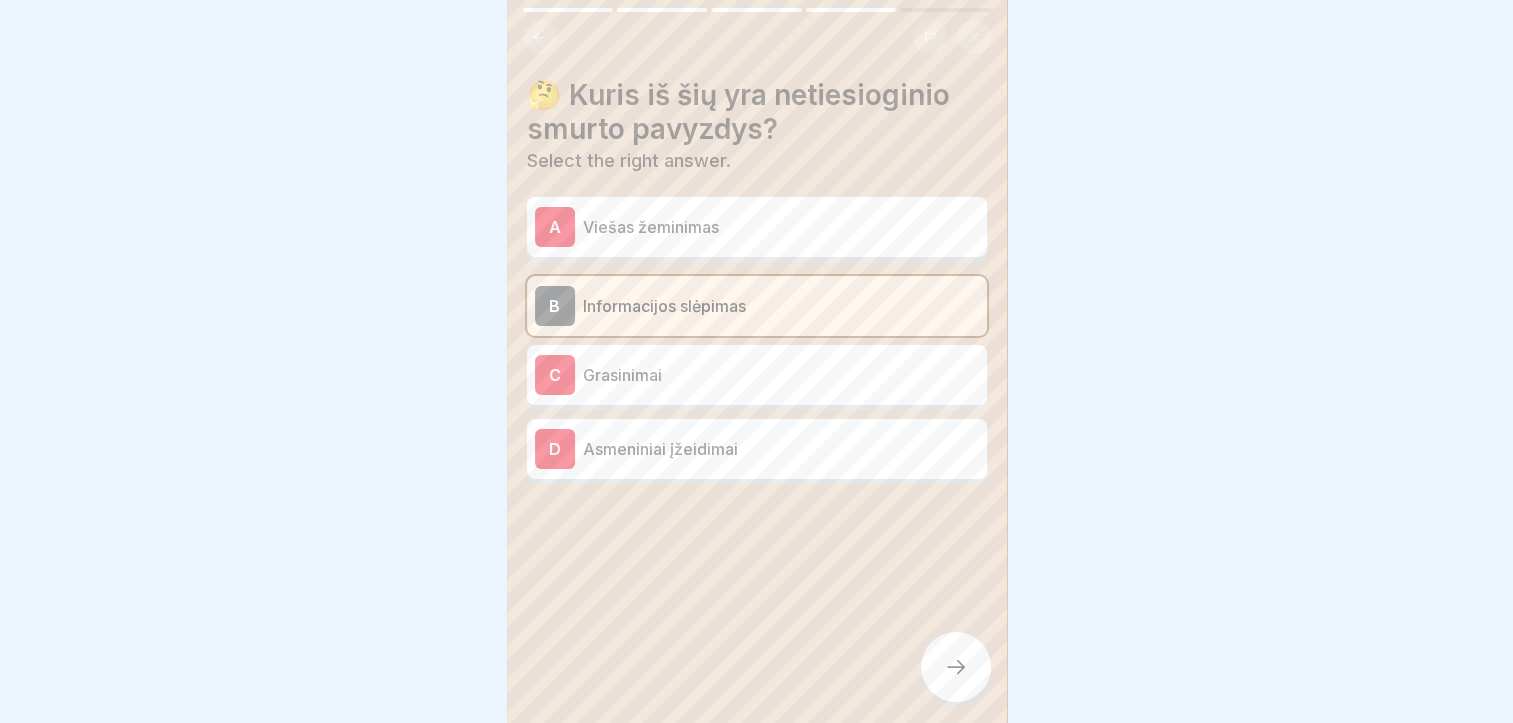 click at bounding box center (956, 667) 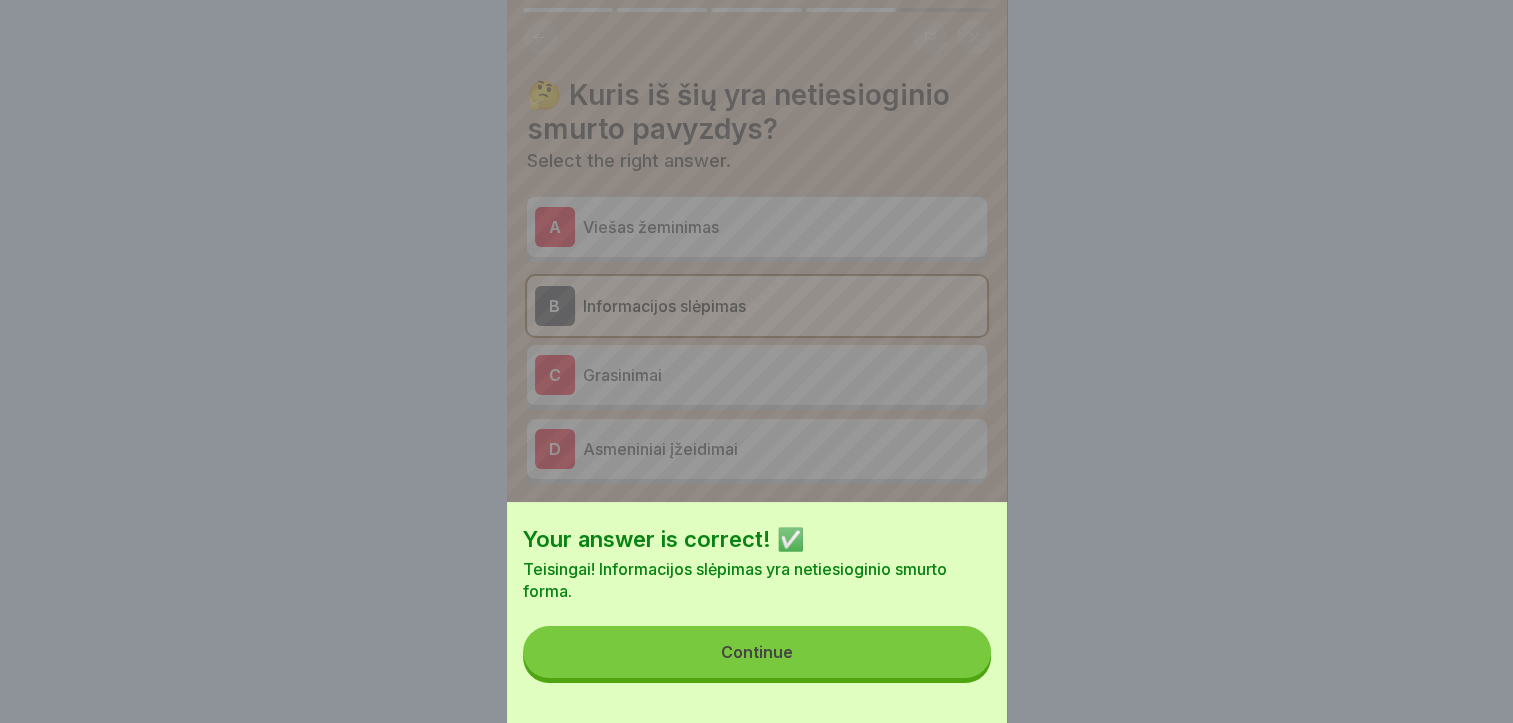 click on "Continue" at bounding box center [757, 652] 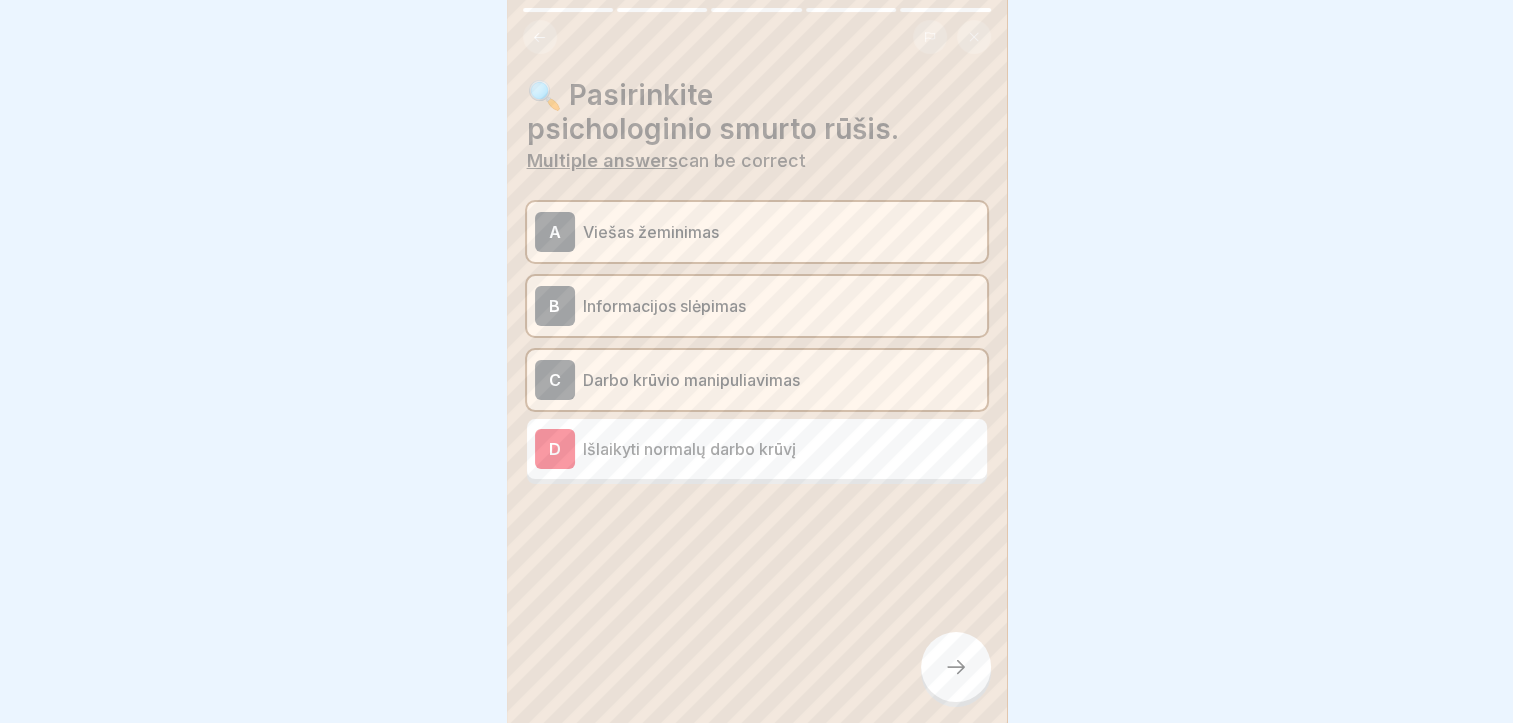 click at bounding box center (956, 667) 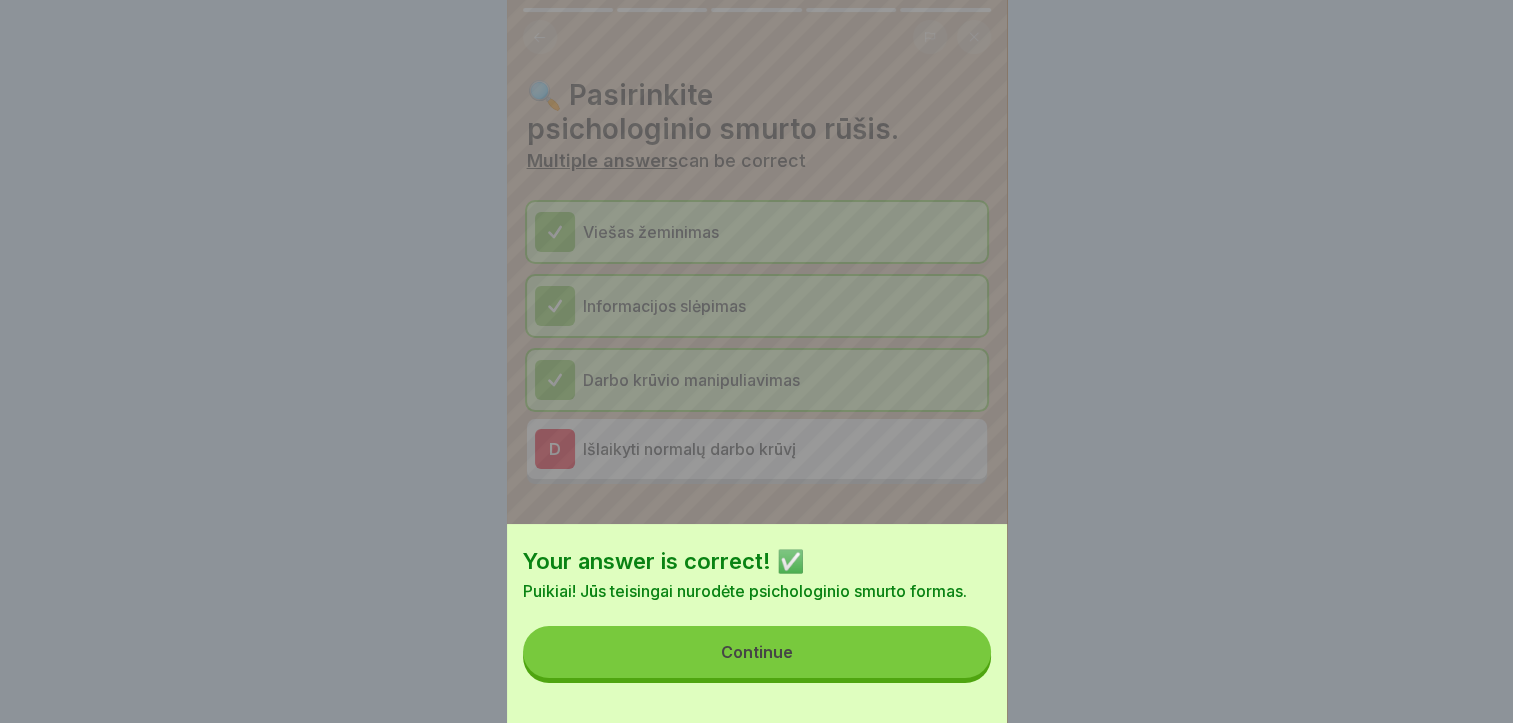 click on "Continue" at bounding box center (757, 652) 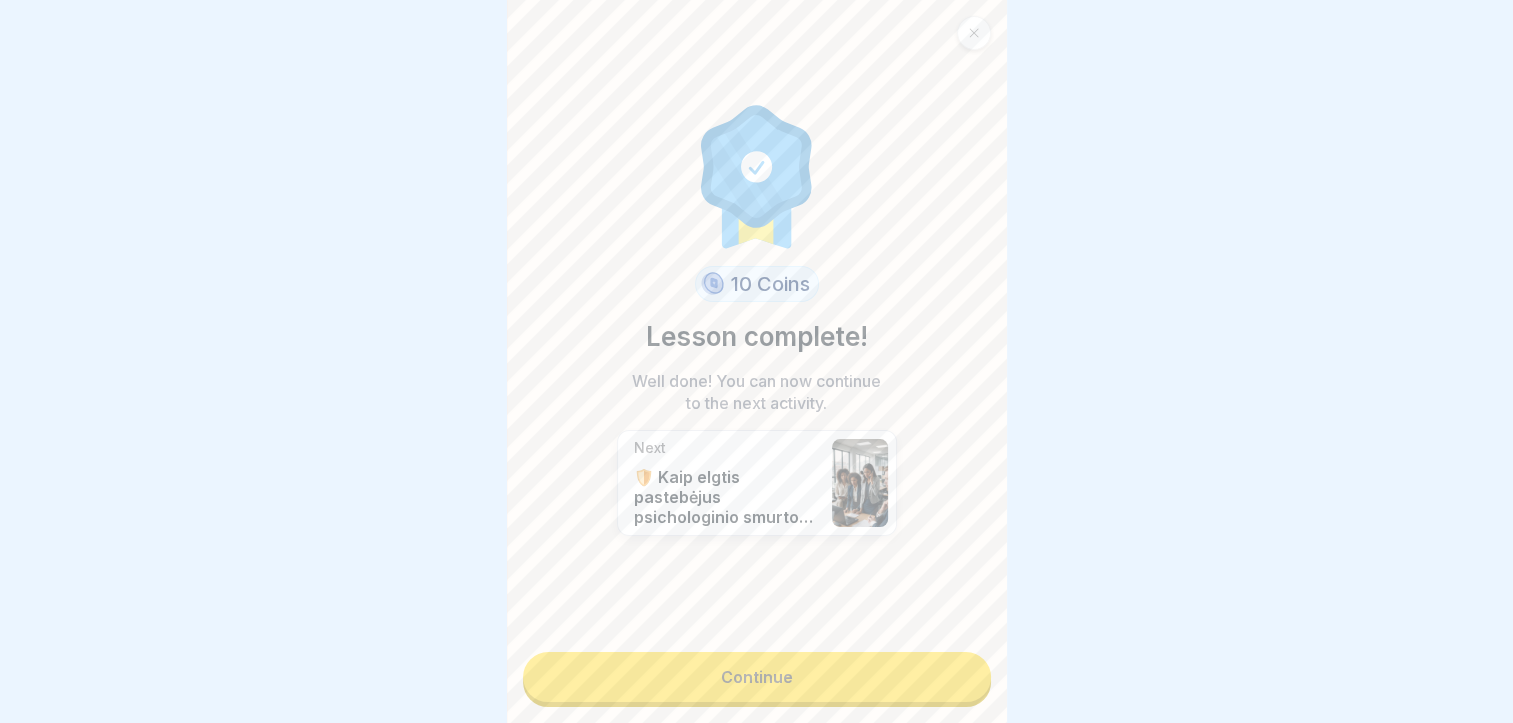 click on "Continue" at bounding box center (757, 677) 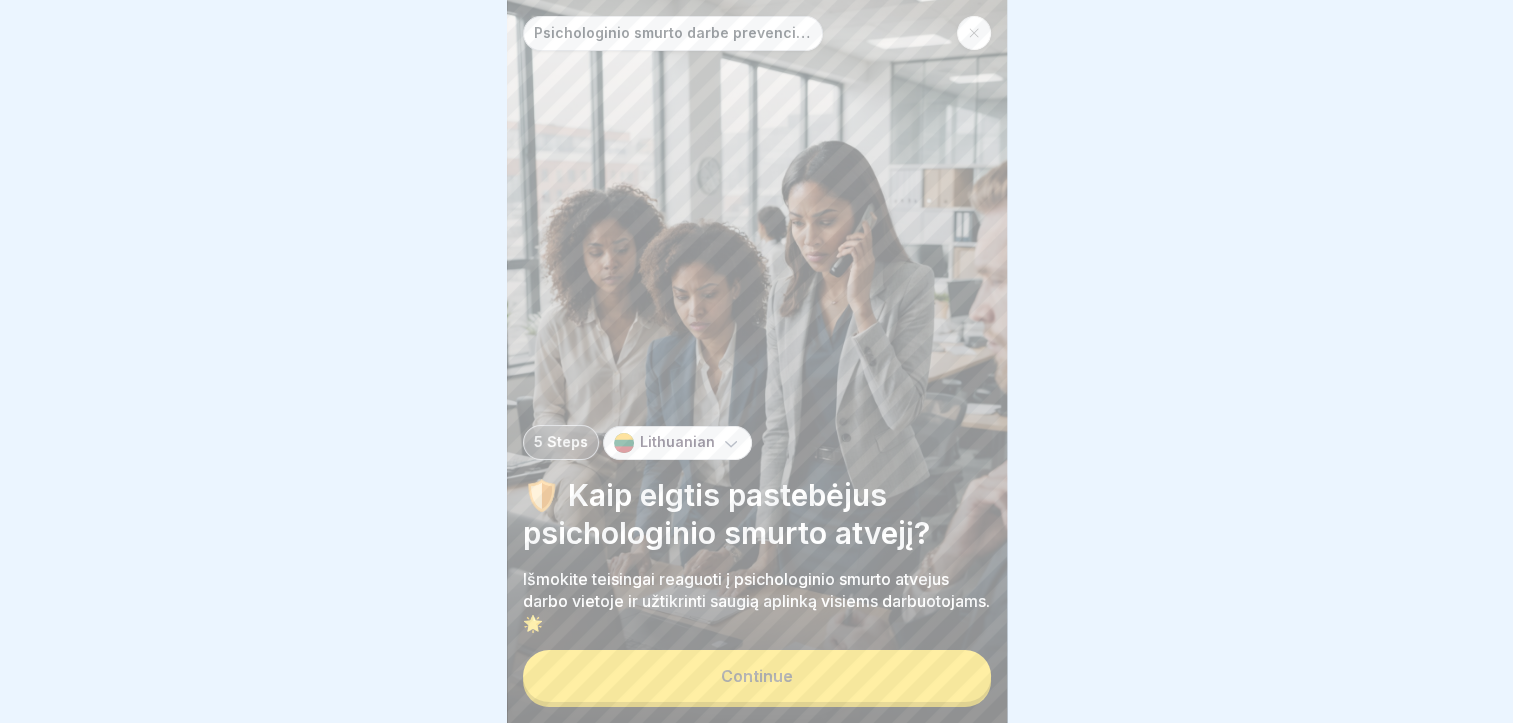 click on "Continue" at bounding box center (757, 676) 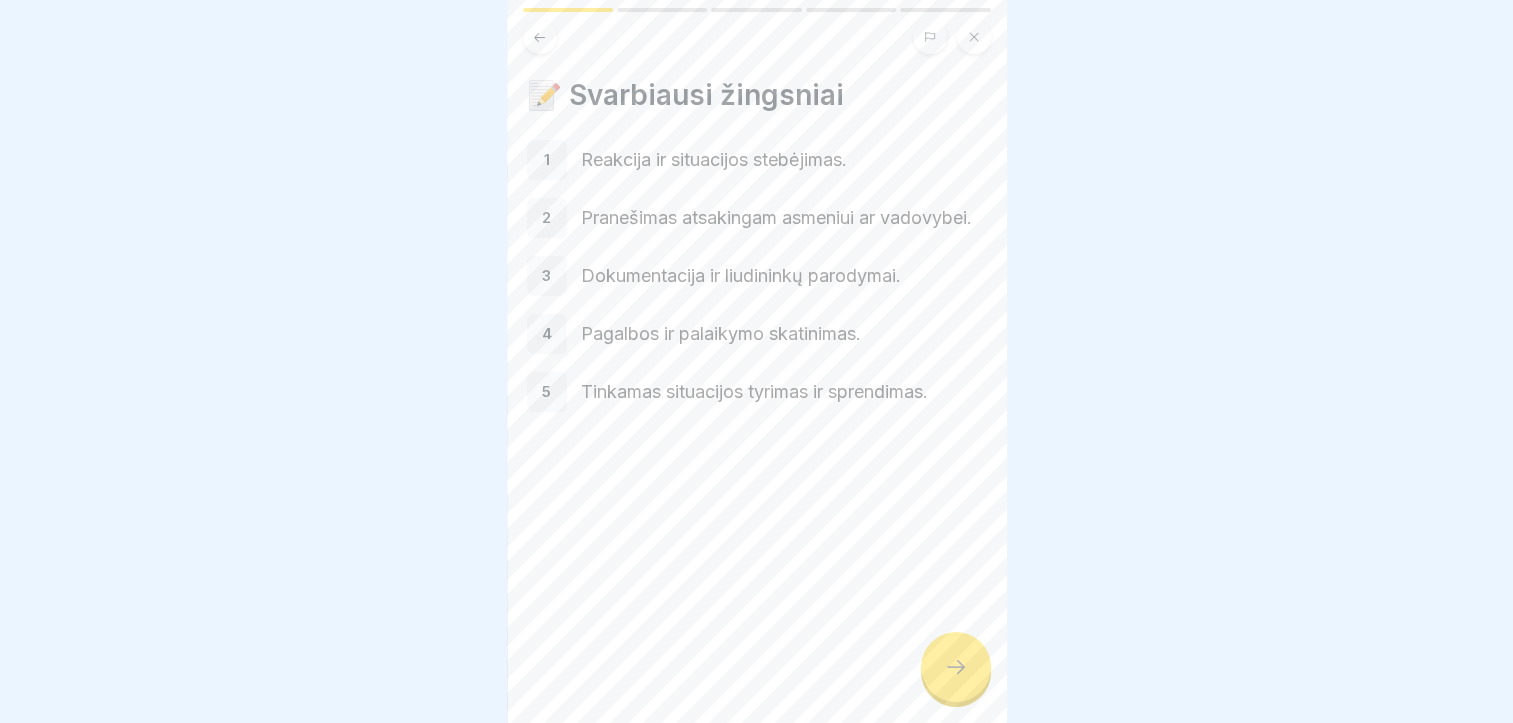 click 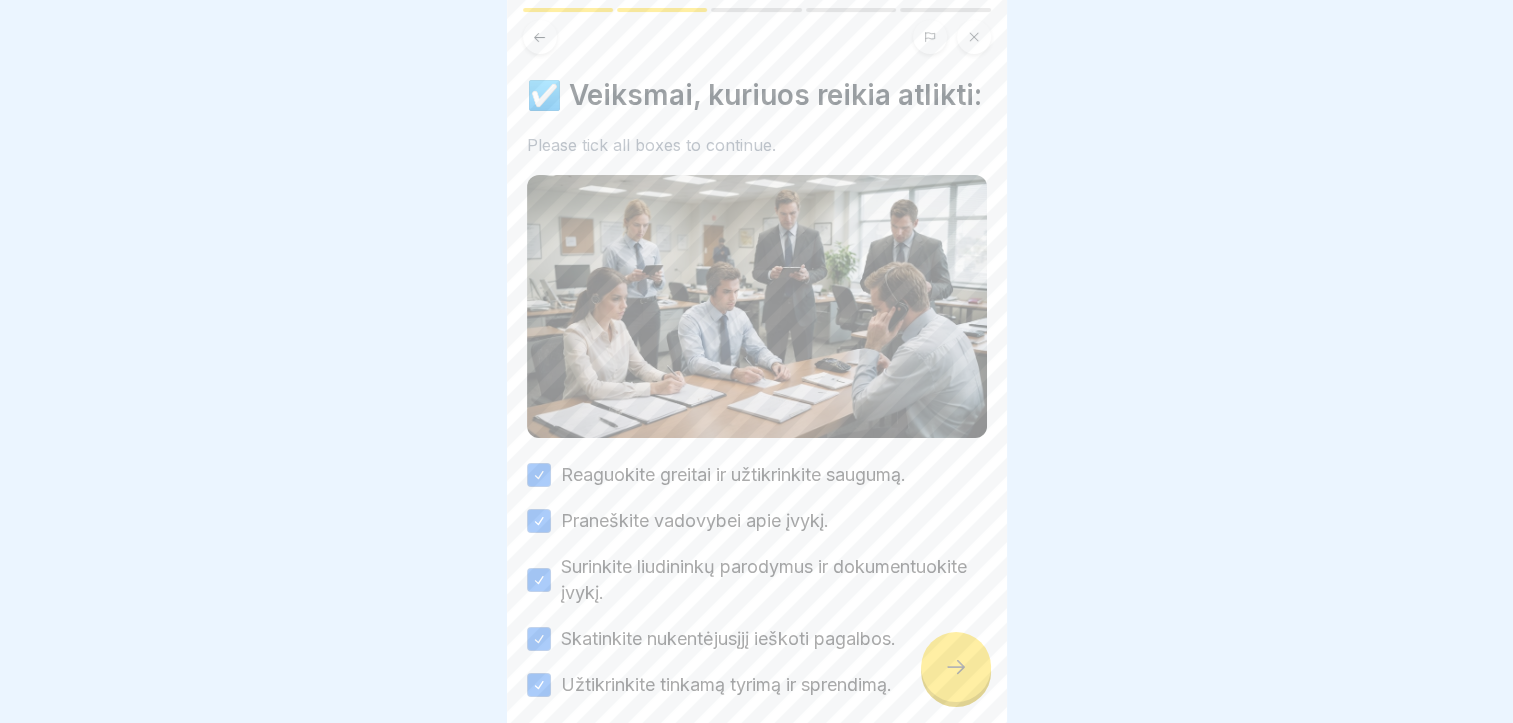 click 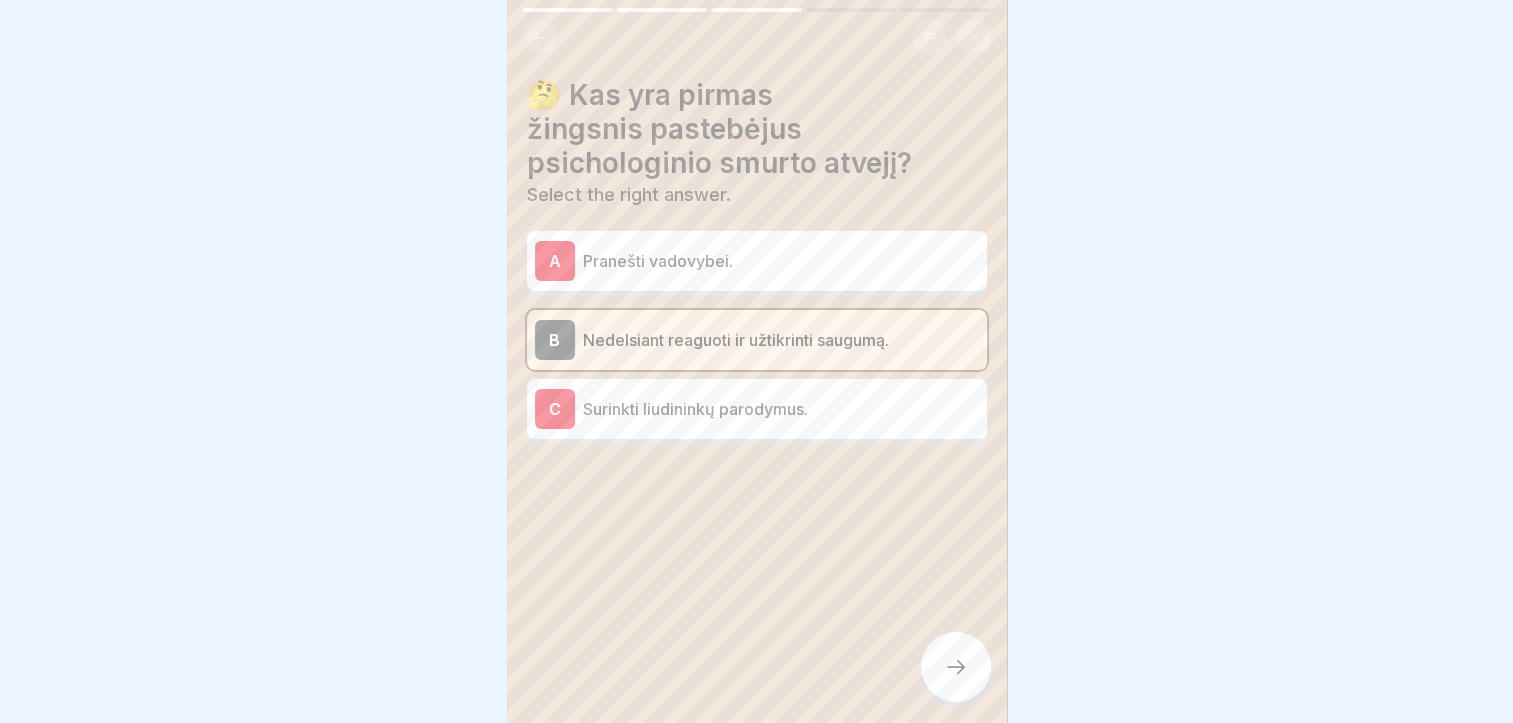 click 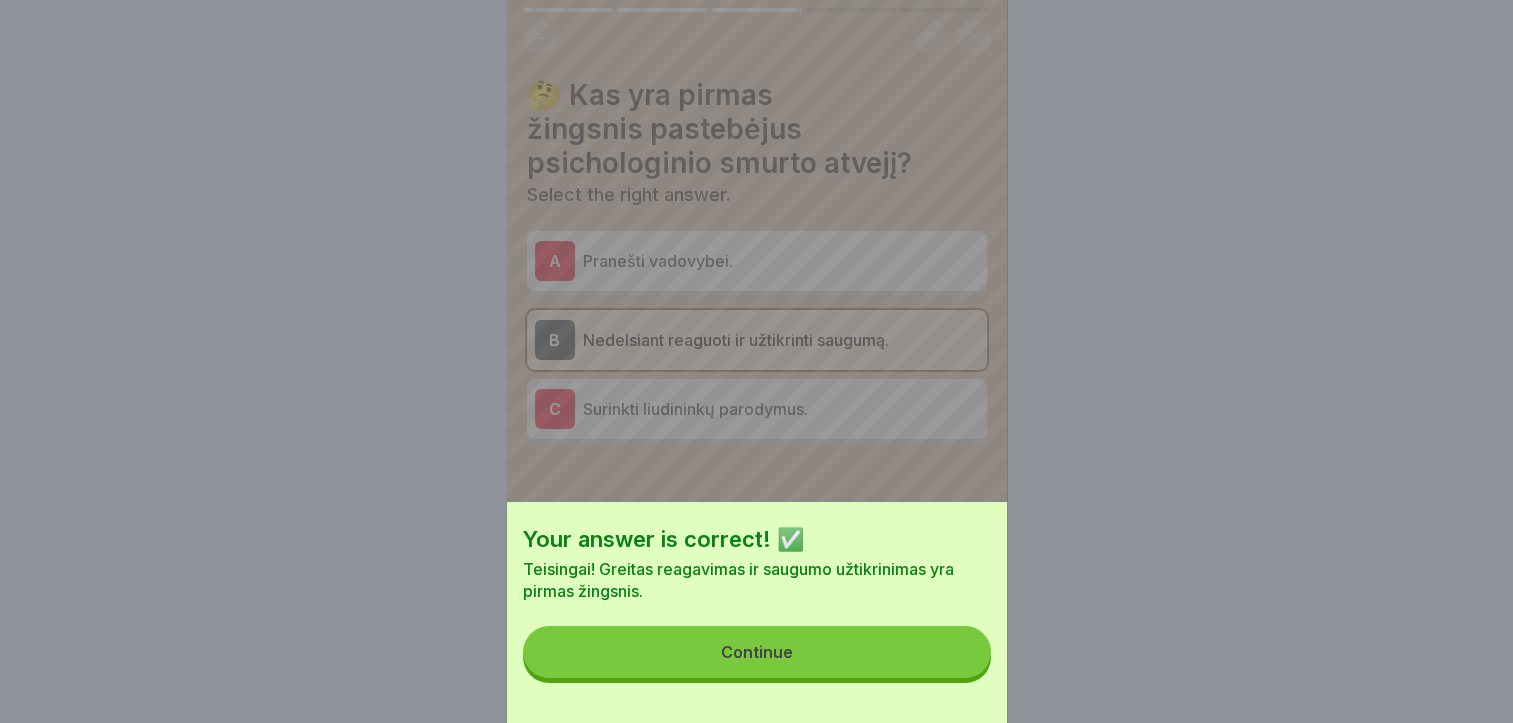 click on "Continue" at bounding box center [757, 652] 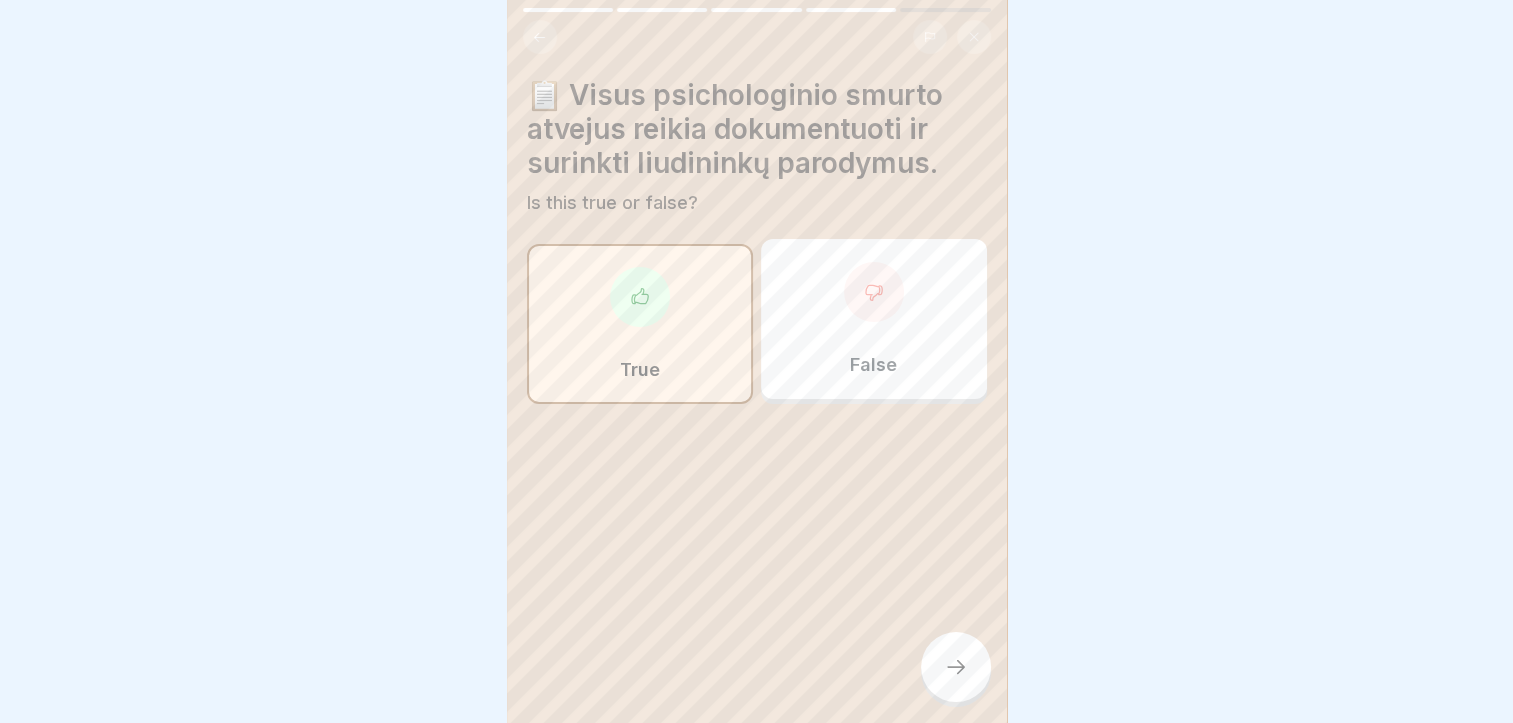 click 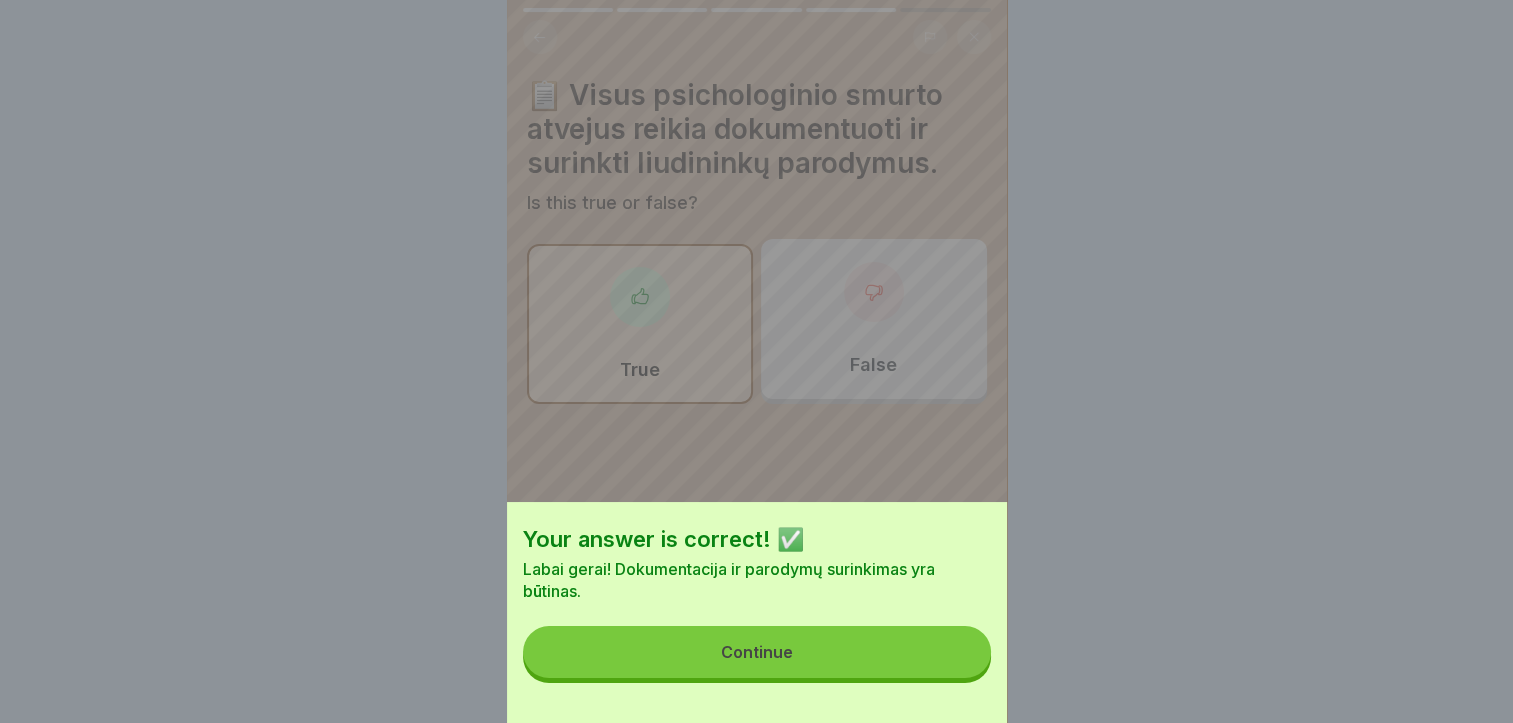 click on "Continue" at bounding box center [757, 652] 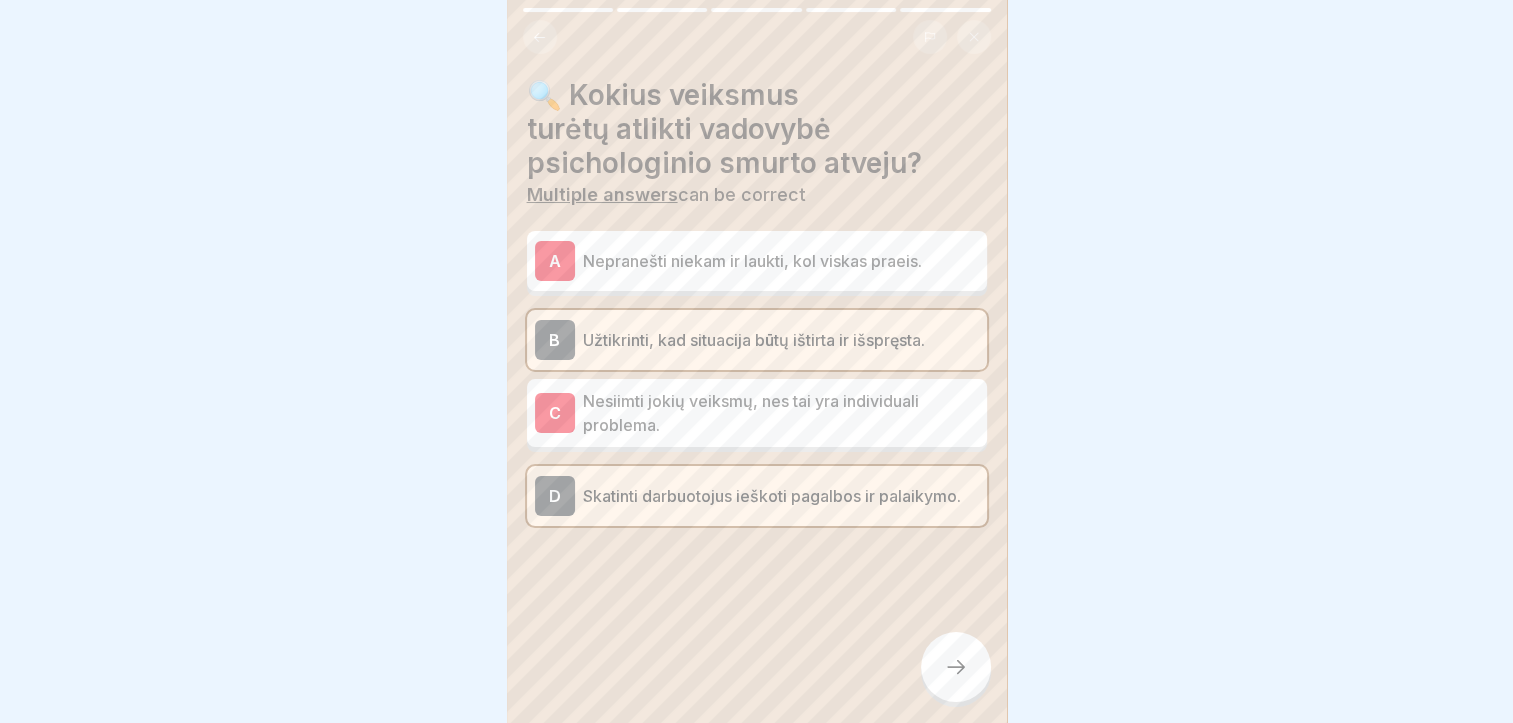 click at bounding box center (956, 667) 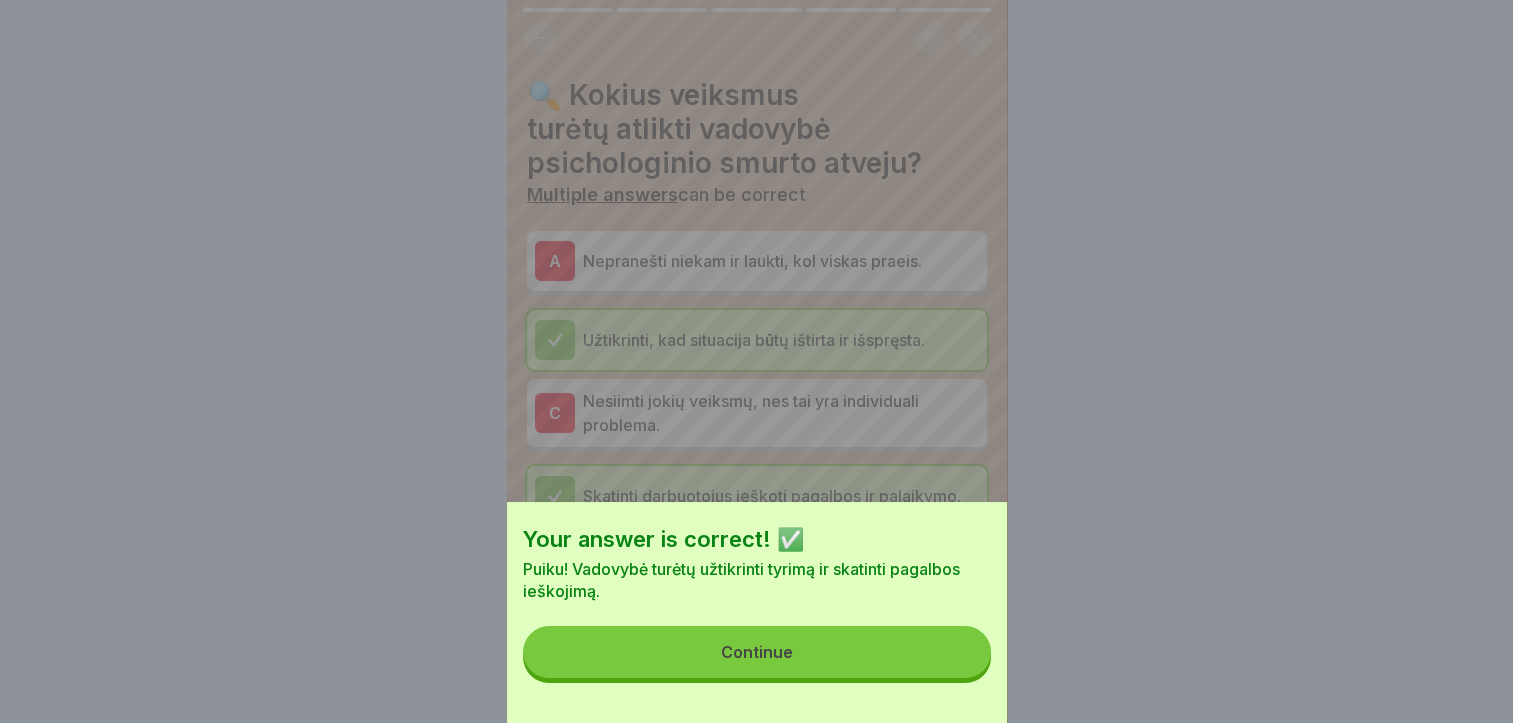 click on "Continue" at bounding box center [757, 652] 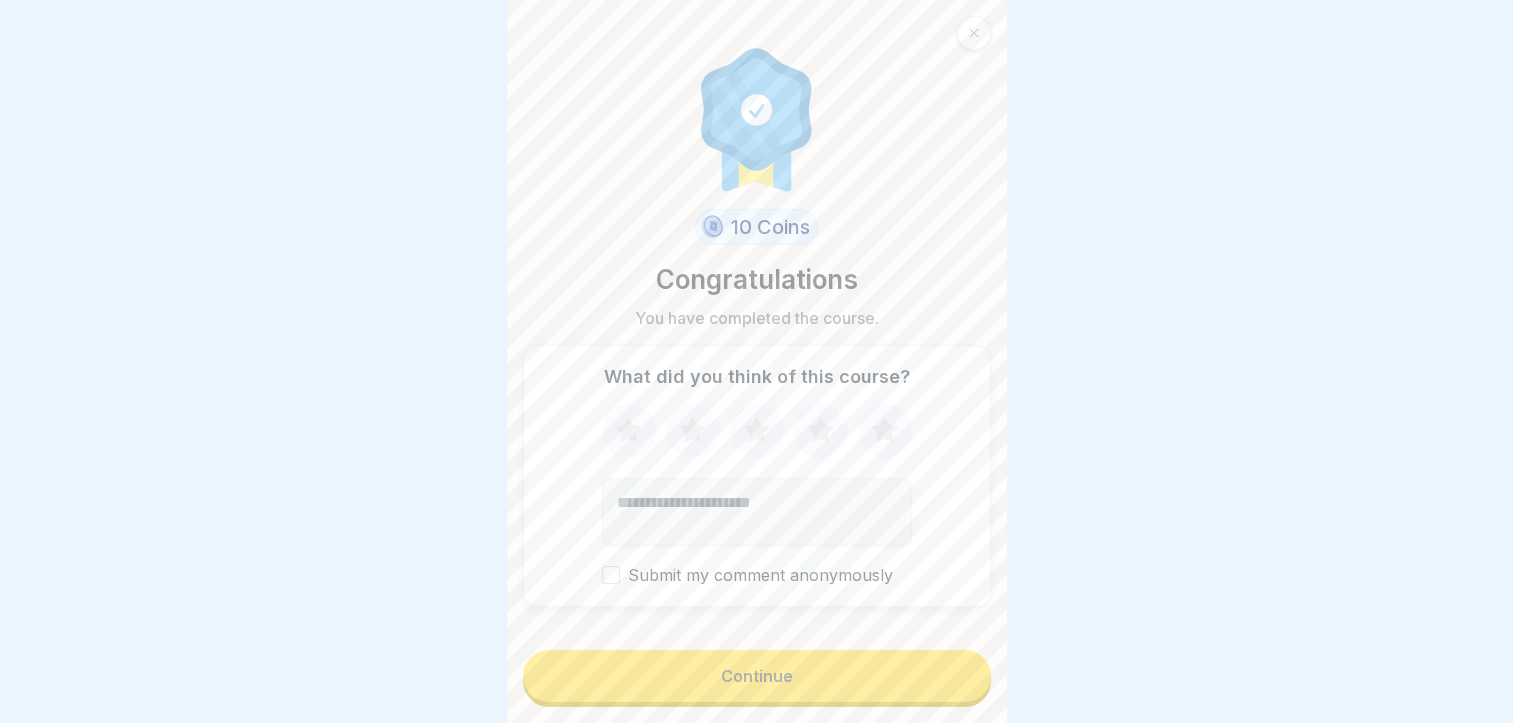 drag, startPoint x: 936, startPoint y: 702, endPoint x: 927, endPoint y: 693, distance: 12.727922 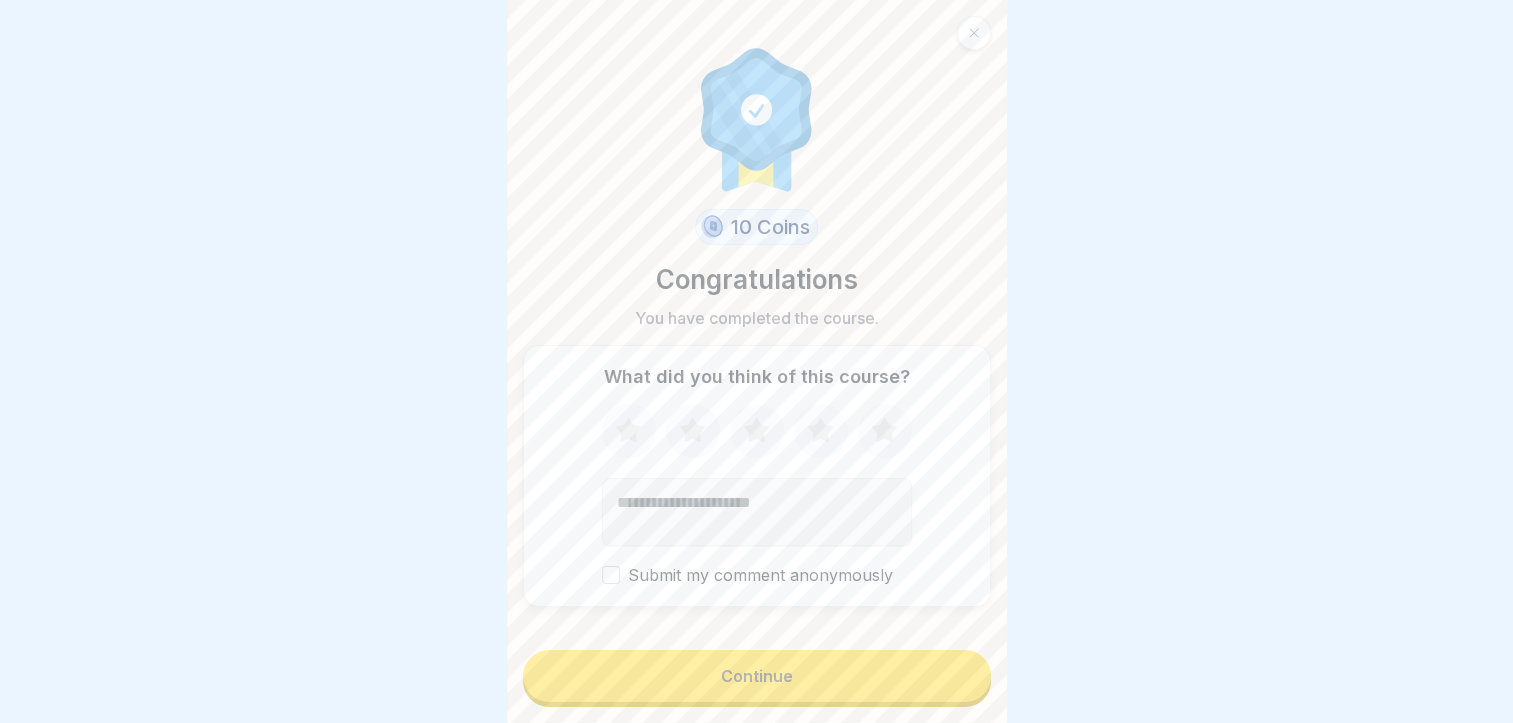 click on "Continue" at bounding box center (757, 676) 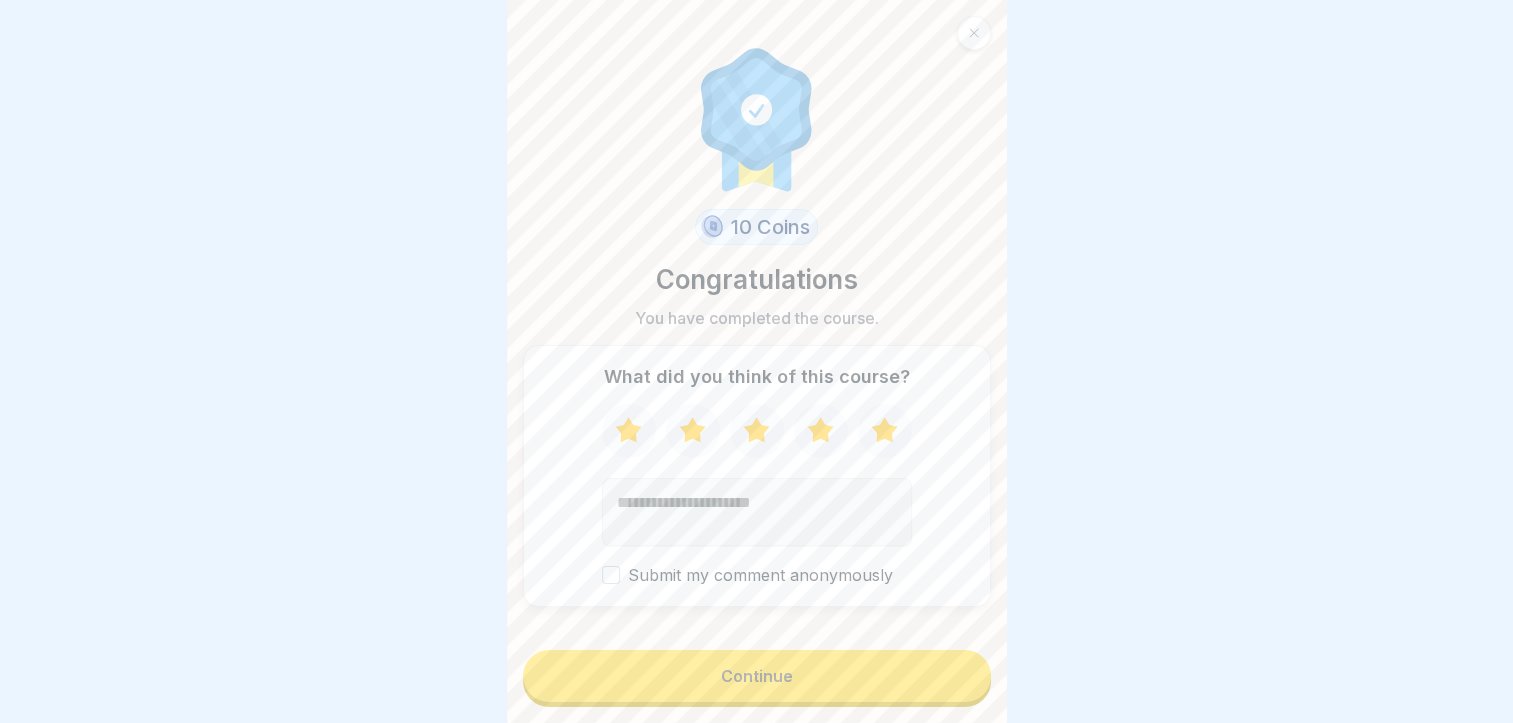 click on "Continue" at bounding box center [757, 678] 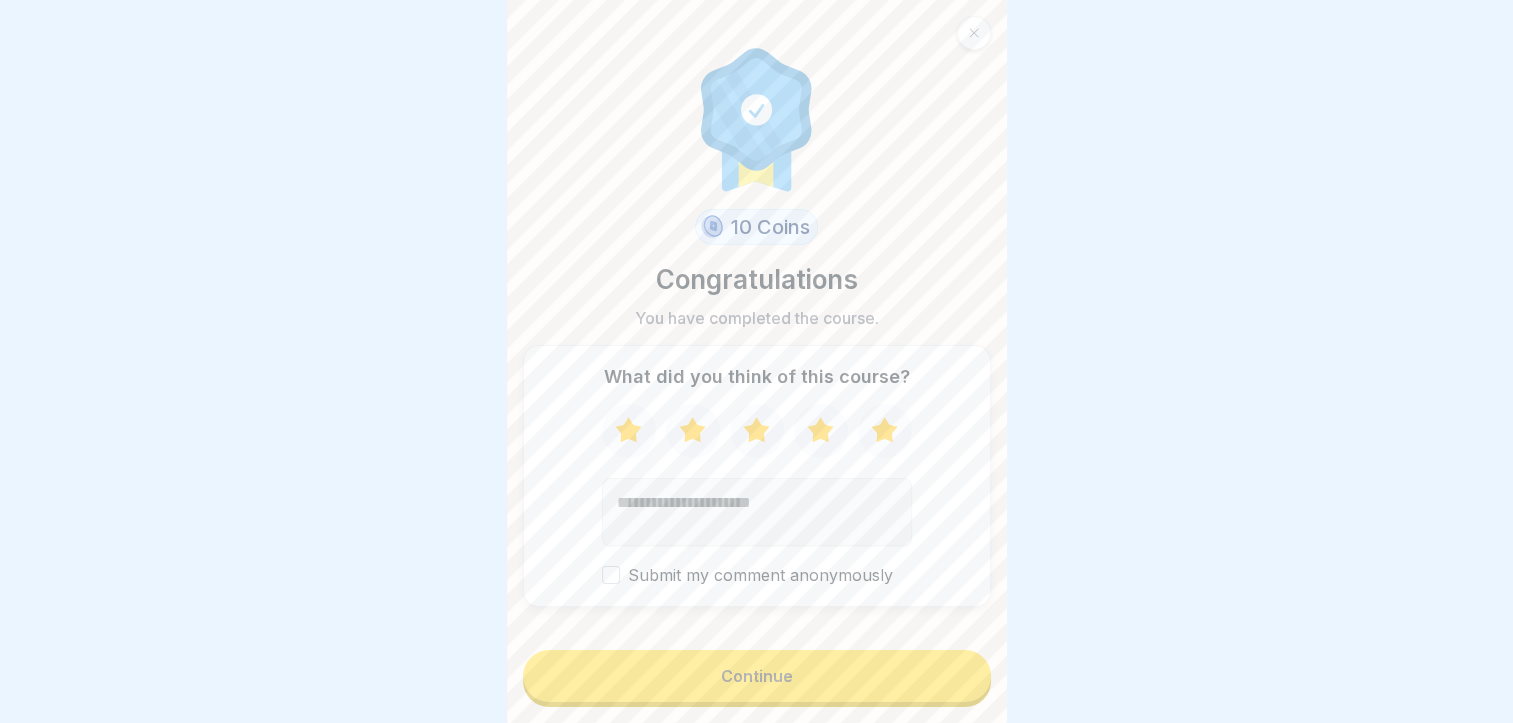 drag, startPoint x: 596, startPoint y: 590, endPoint x: 612, endPoint y: 603, distance: 20.615528 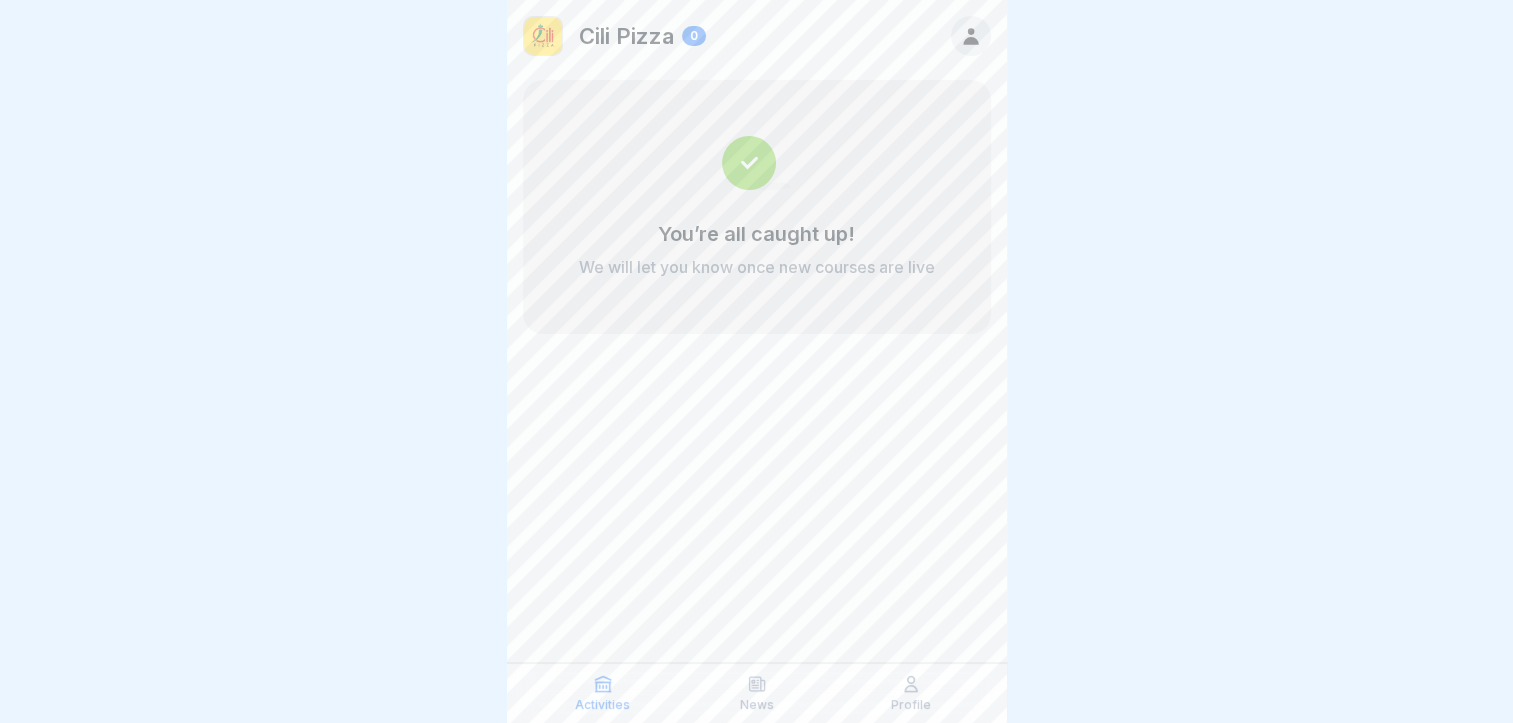 click on "News" at bounding box center [757, 693] 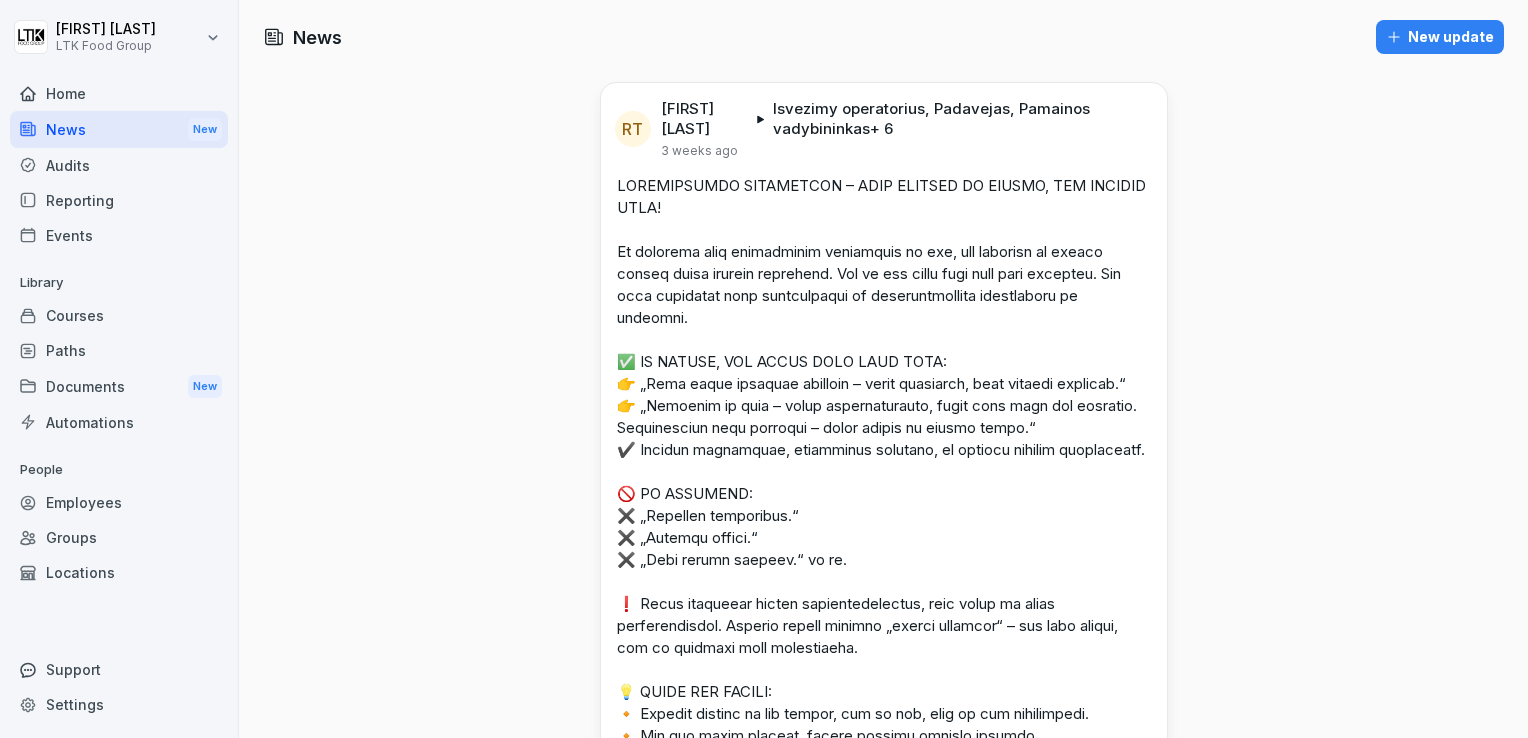 scroll, scrollTop: 0, scrollLeft: 0, axis: both 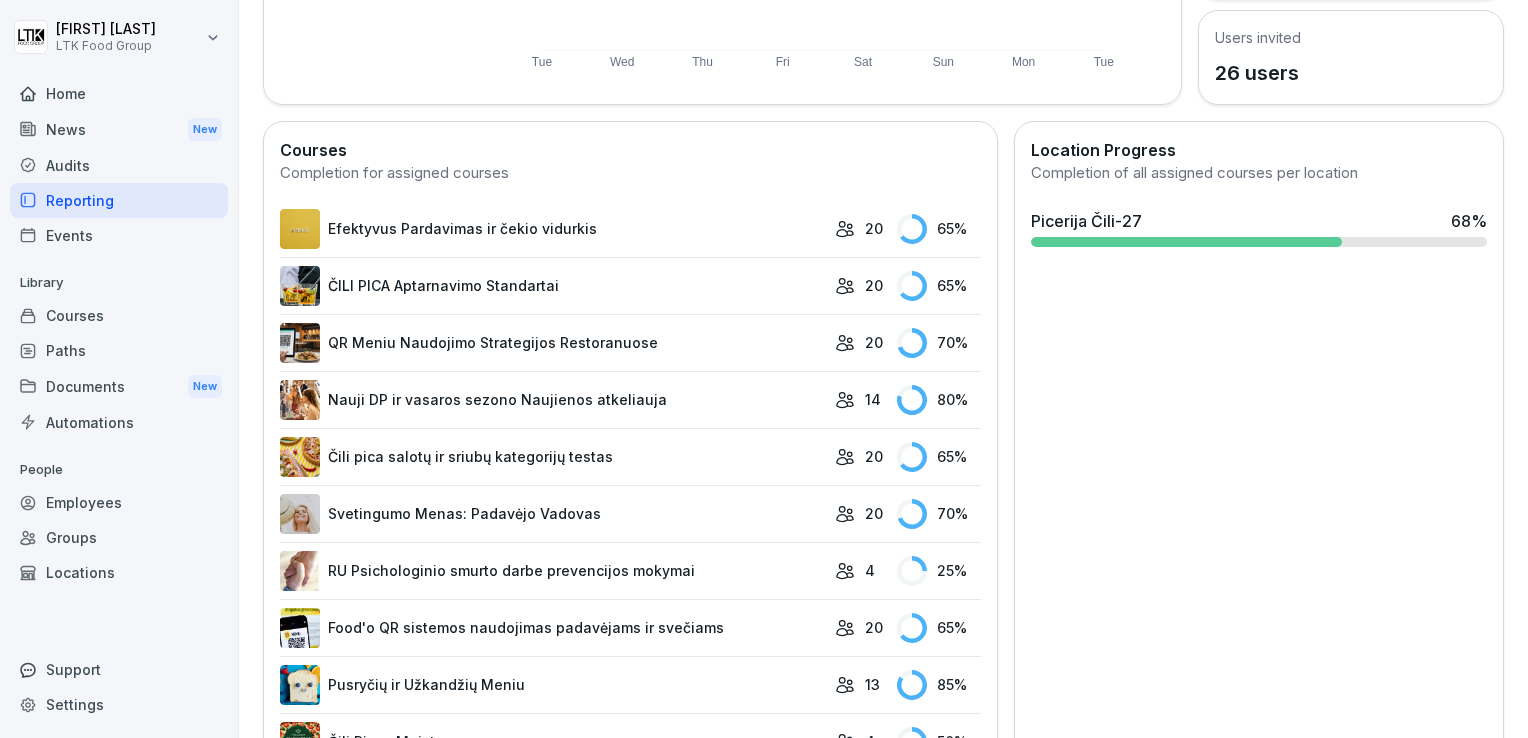 click on "Efektyvus Pardavimas ir čekio vidurkis" at bounding box center [552, 229] 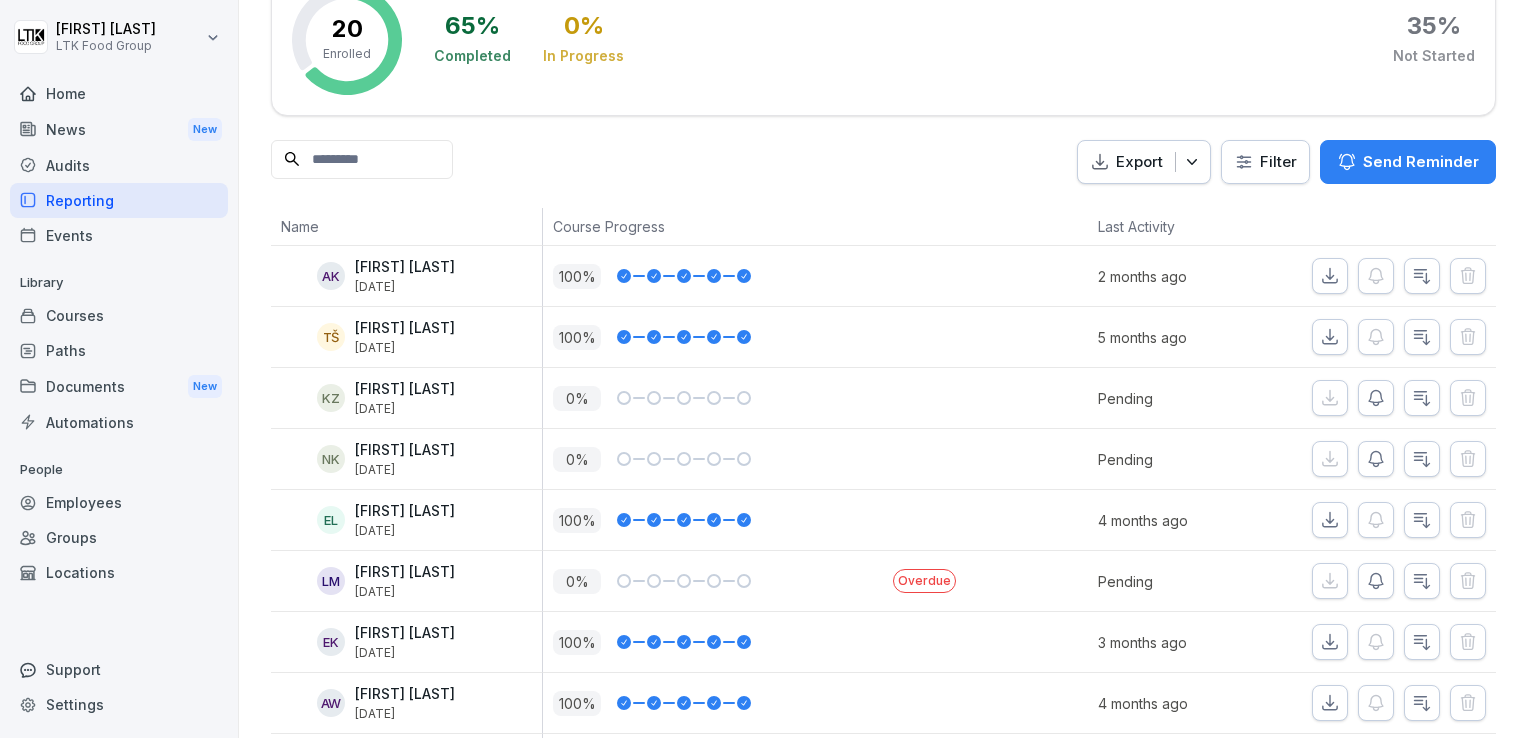 scroll, scrollTop: 0, scrollLeft: 0, axis: both 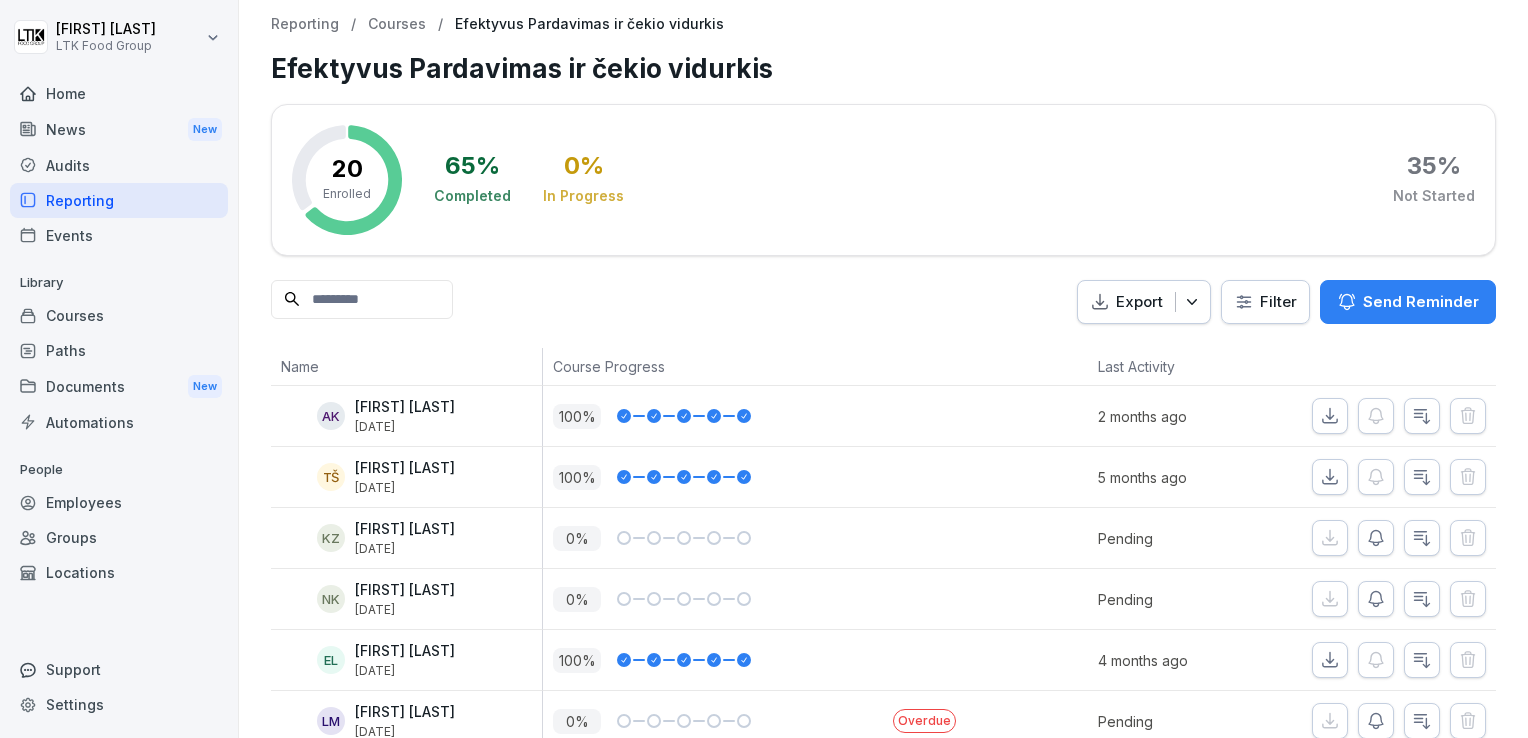 click on "Courses" at bounding box center (119, 315) 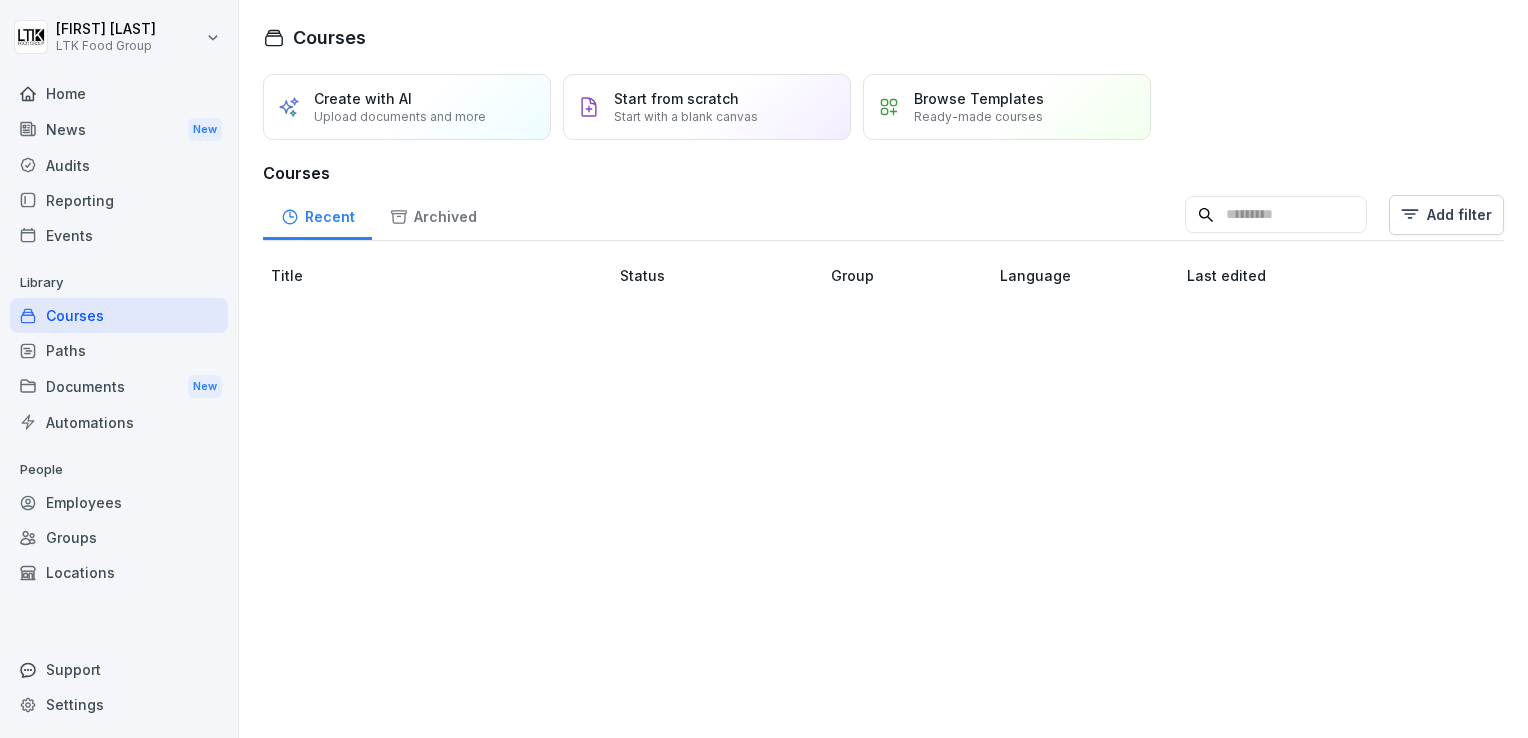 drag, startPoint x: 147, startPoint y: 317, endPoint x: 458, endPoint y: 2, distance: 442.65787 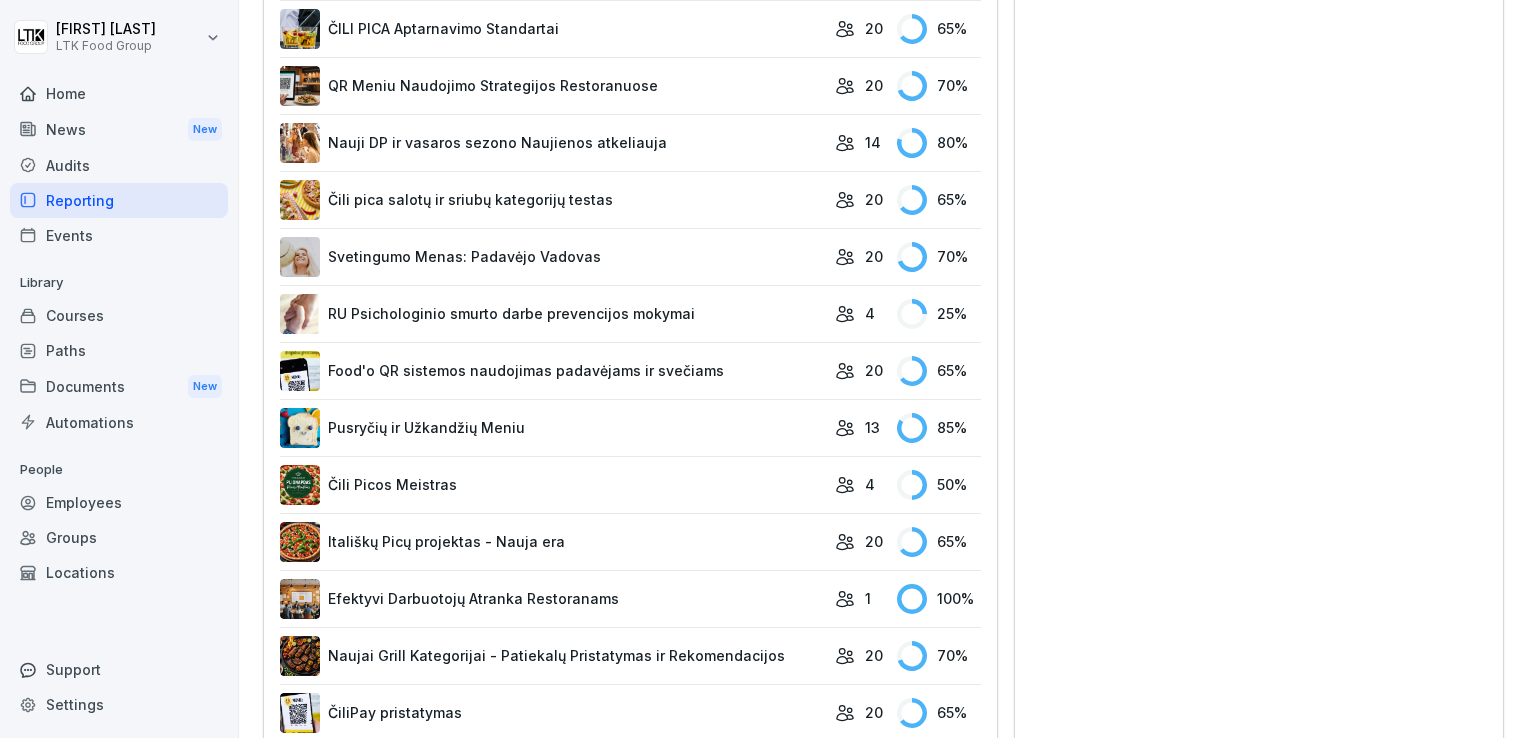 scroll, scrollTop: 712, scrollLeft: 0, axis: vertical 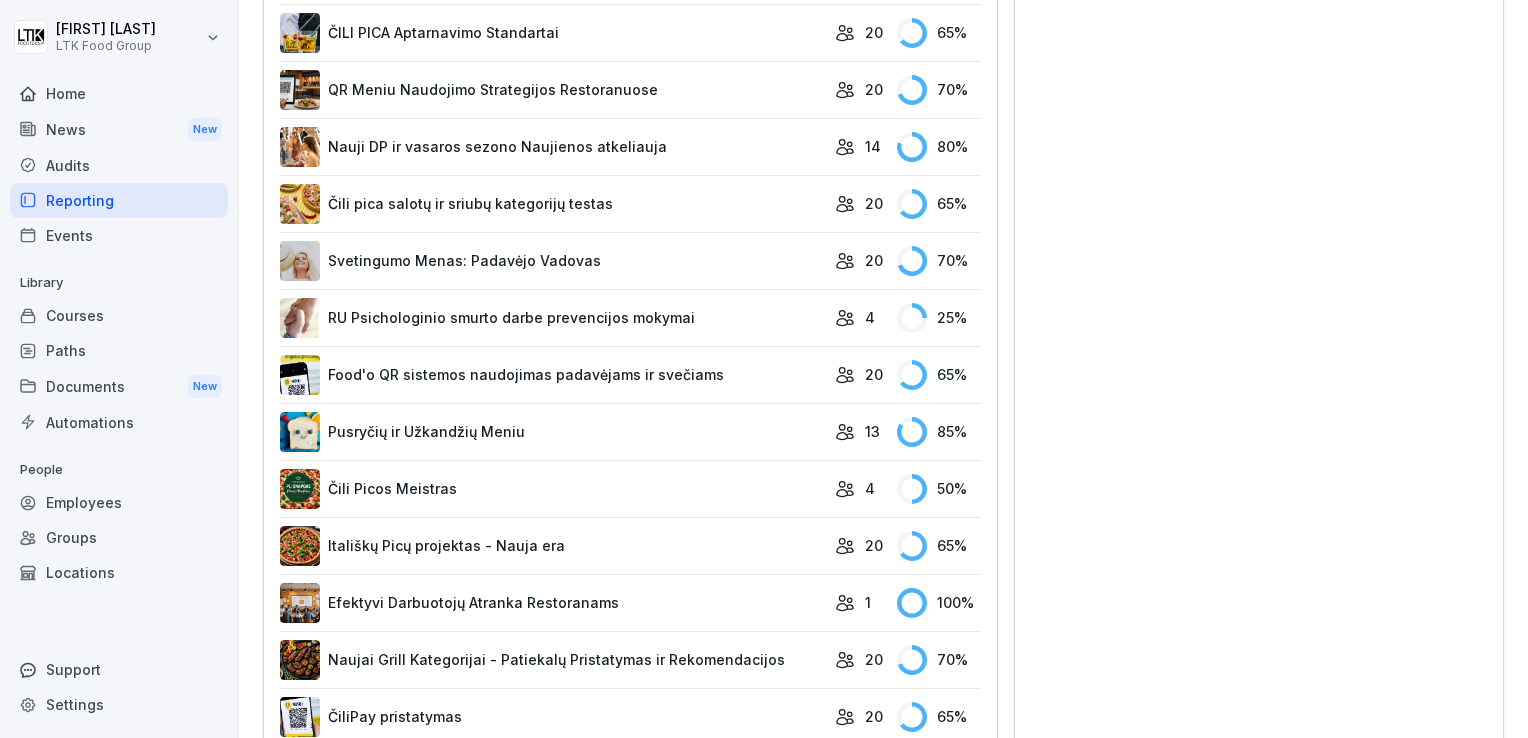click on "RU Psichologinio smurto darbe prevencijos mokymai" at bounding box center (552, 318) 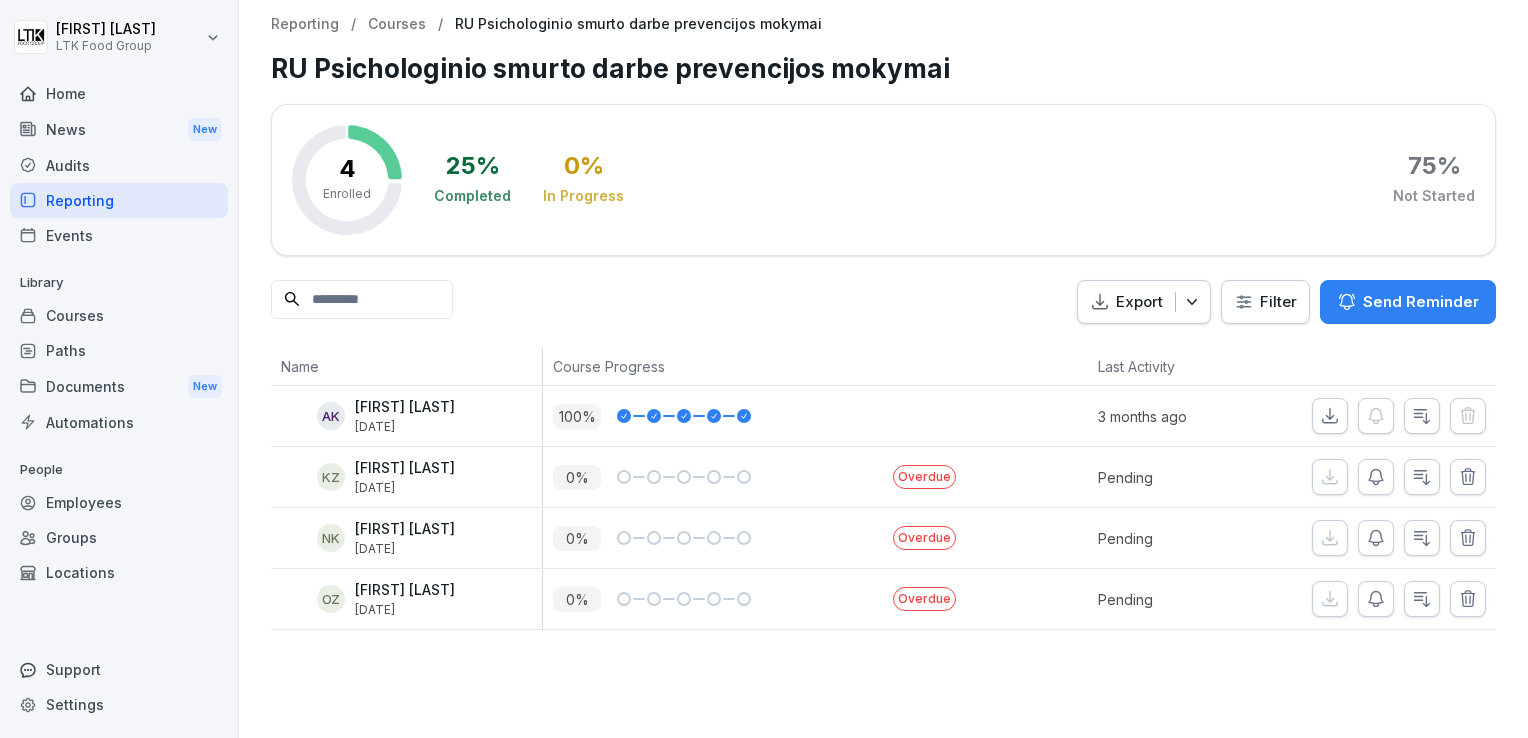 click on "Home" at bounding box center [119, 93] 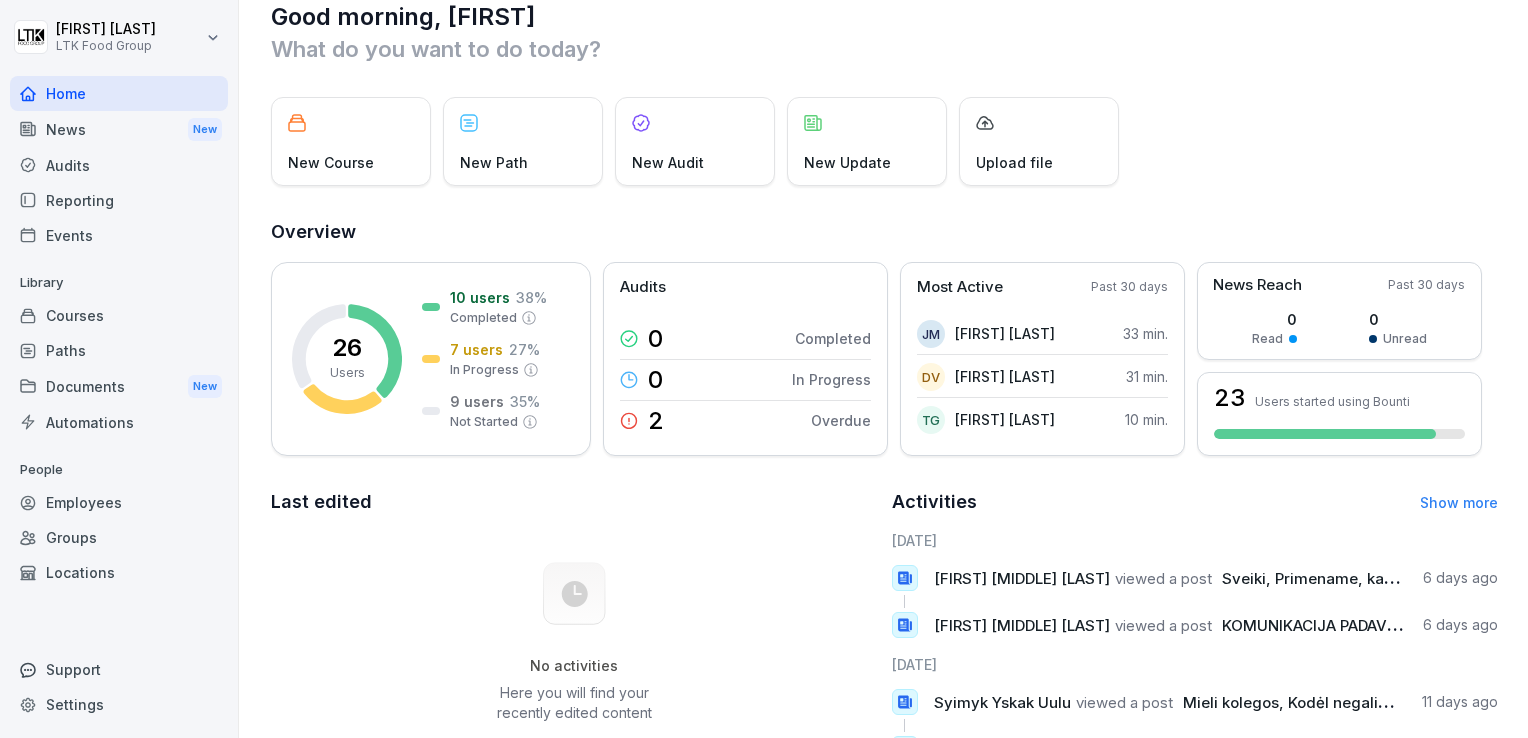 scroll, scrollTop: 0, scrollLeft: 0, axis: both 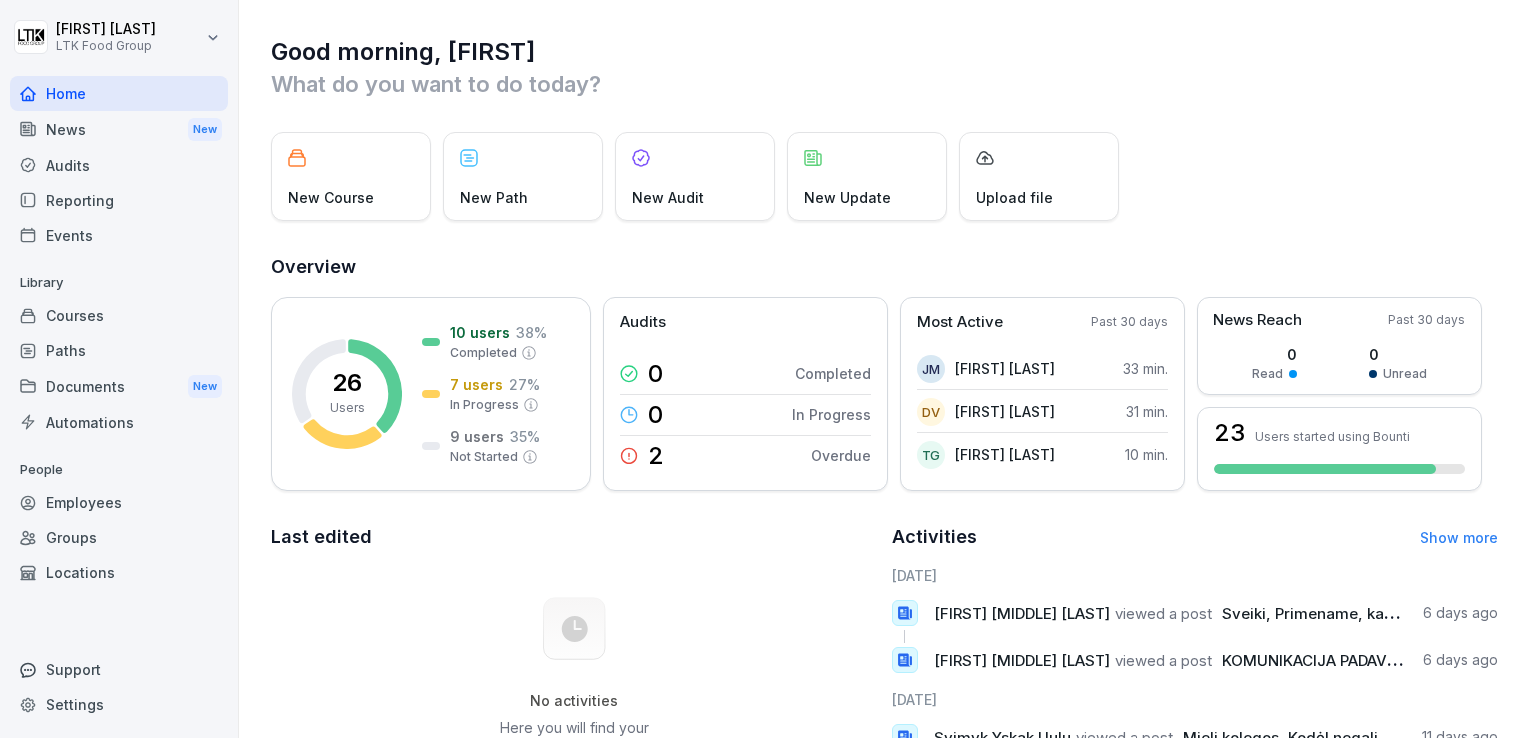 click on "Reporting" at bounding box center [119, 200] 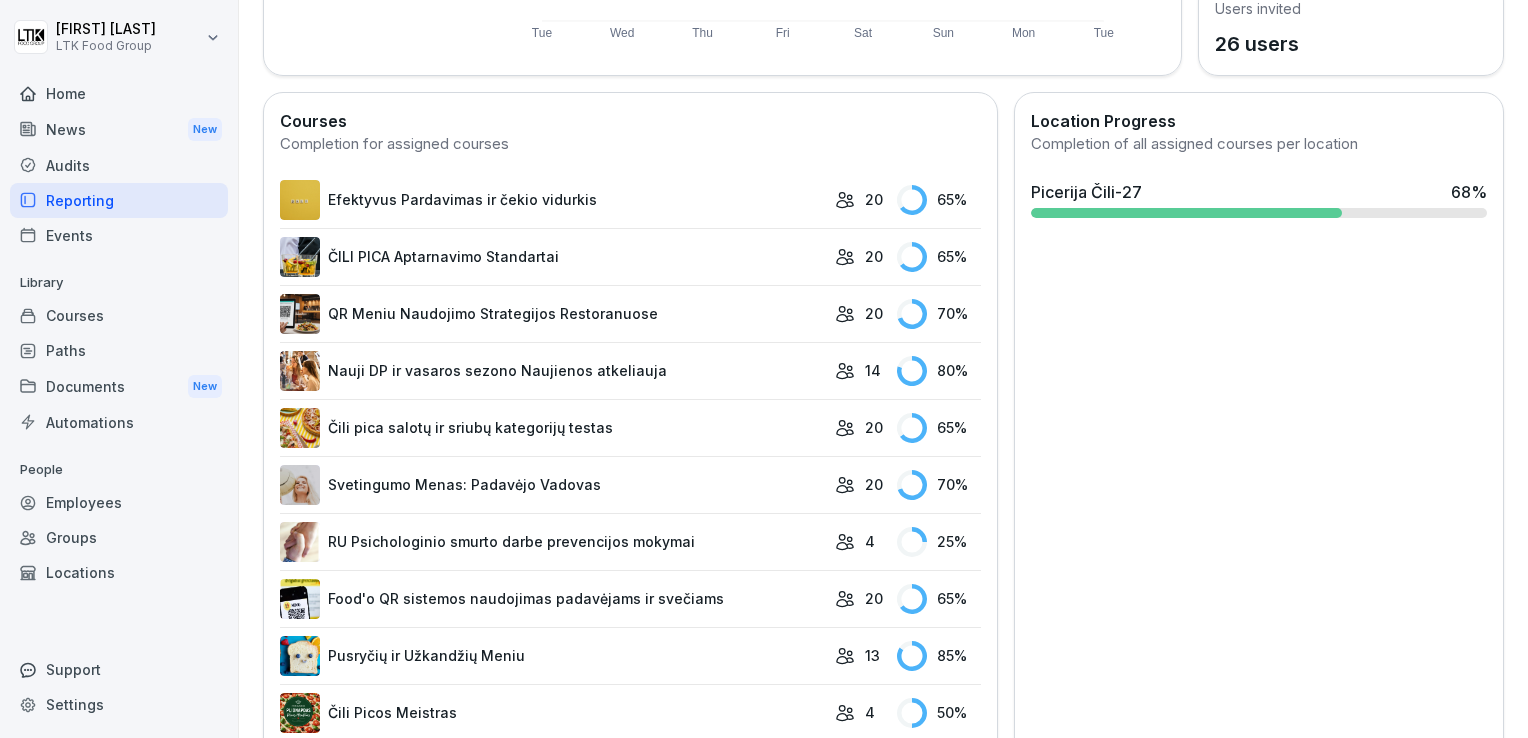 scroll, scrollTop: 490, scrollLeft: 0, axis: vertical 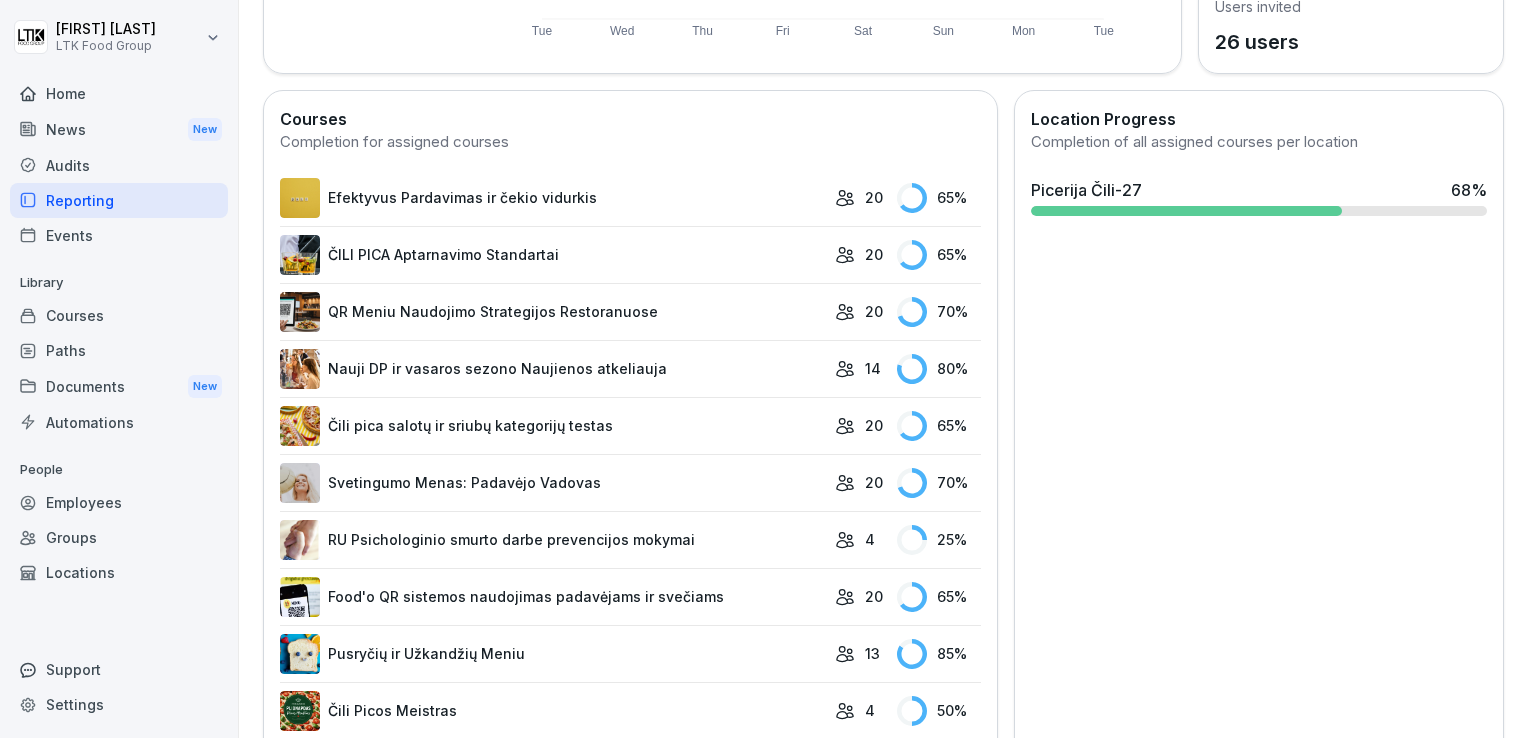 click on "QR Meniu Naudojimo Strategijos Restoranuose" at bounding box center [552, 312] 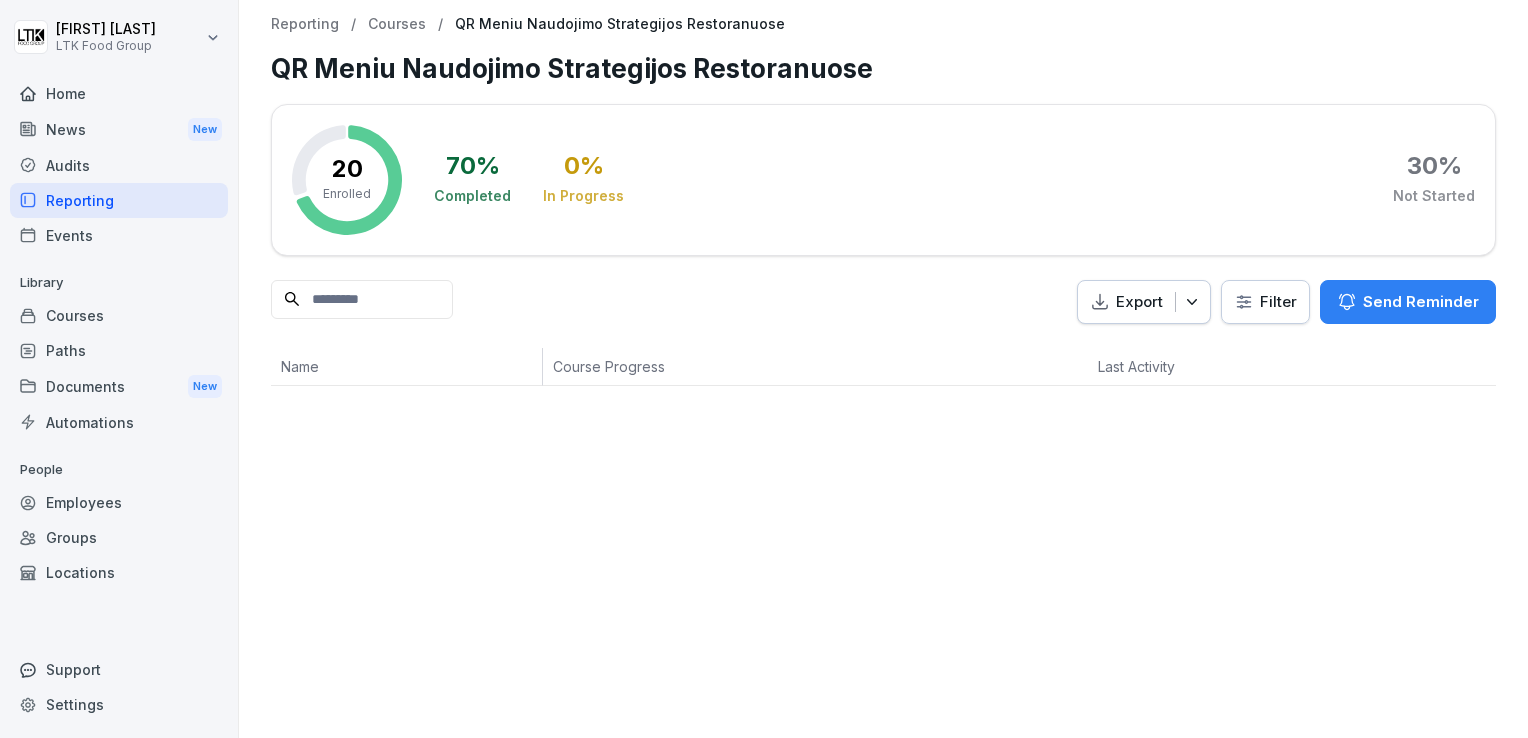 scroll, scrollTop: 0, scrollLeft: 0, axis: both 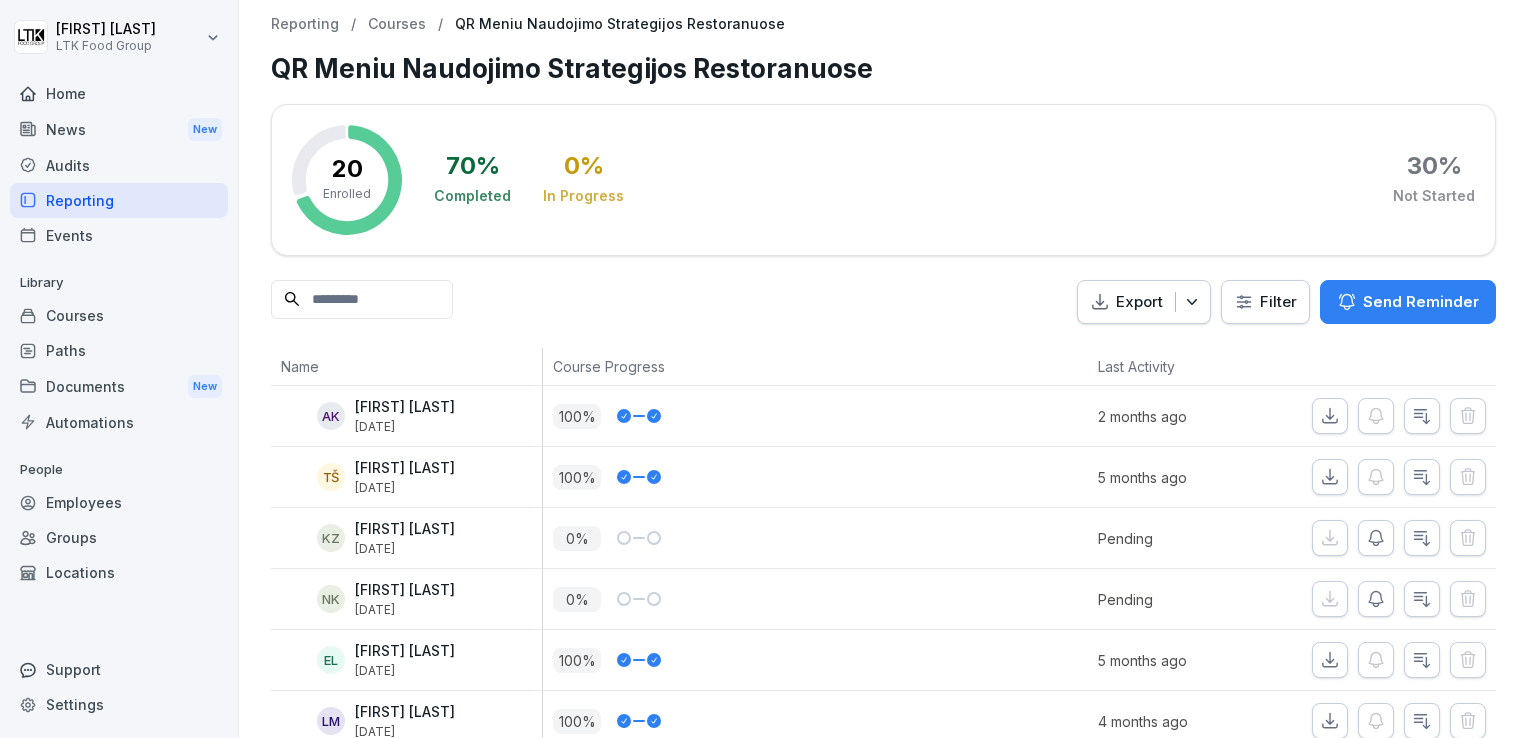 click on "News New" at bounding box center [119, 129] 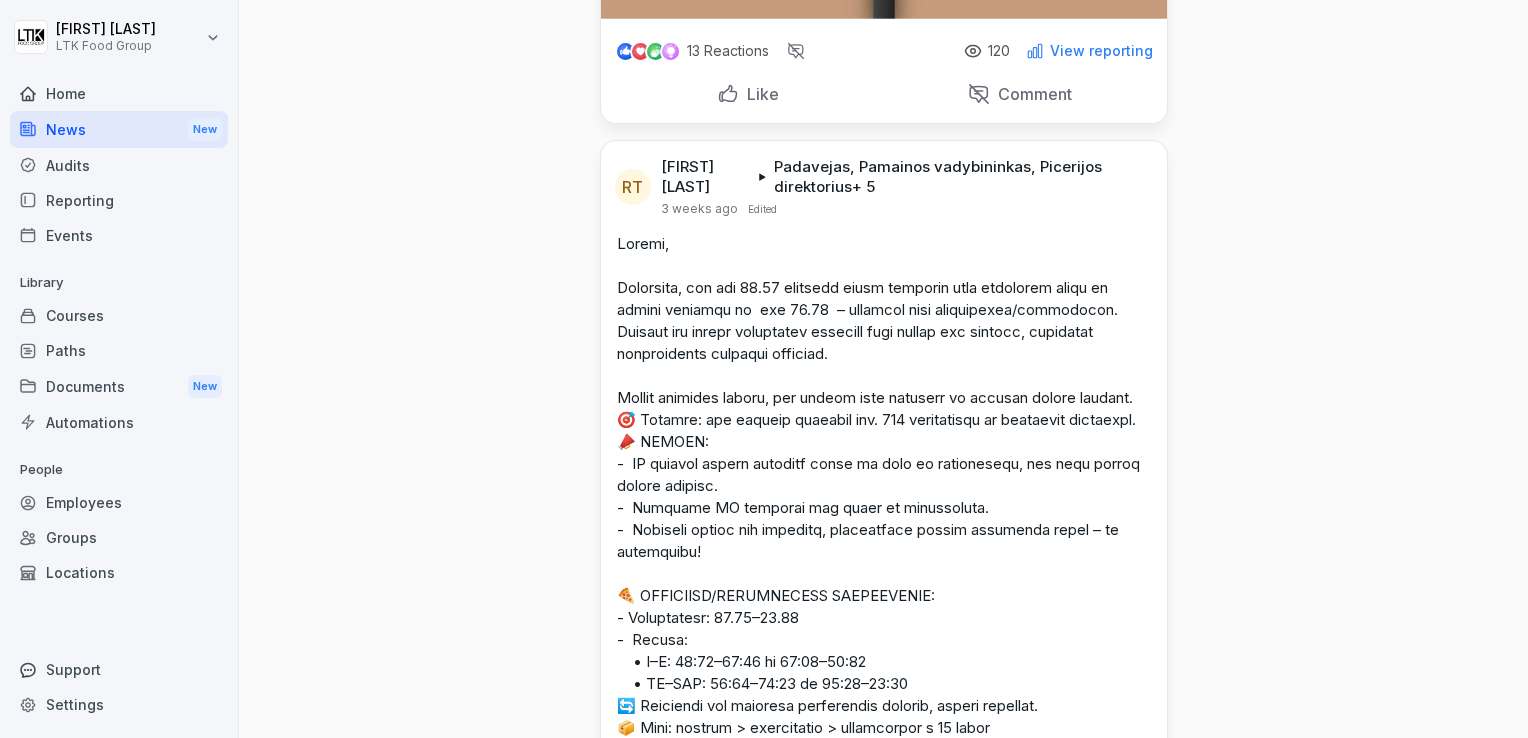 scroll, scrollTop: 112, scrollLeft: 0, axis: vertical 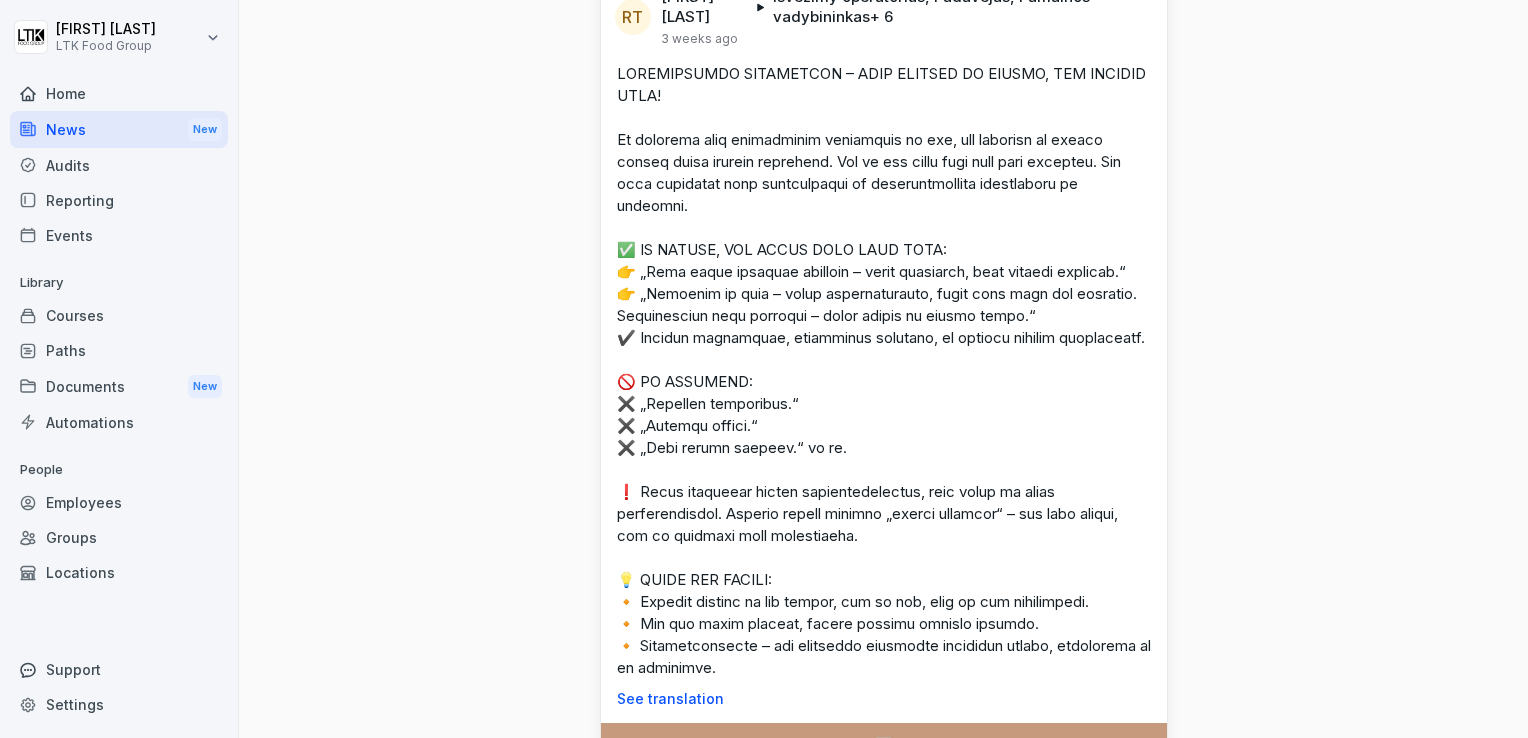 click on "Reporting" at bounding box center (119, 200) 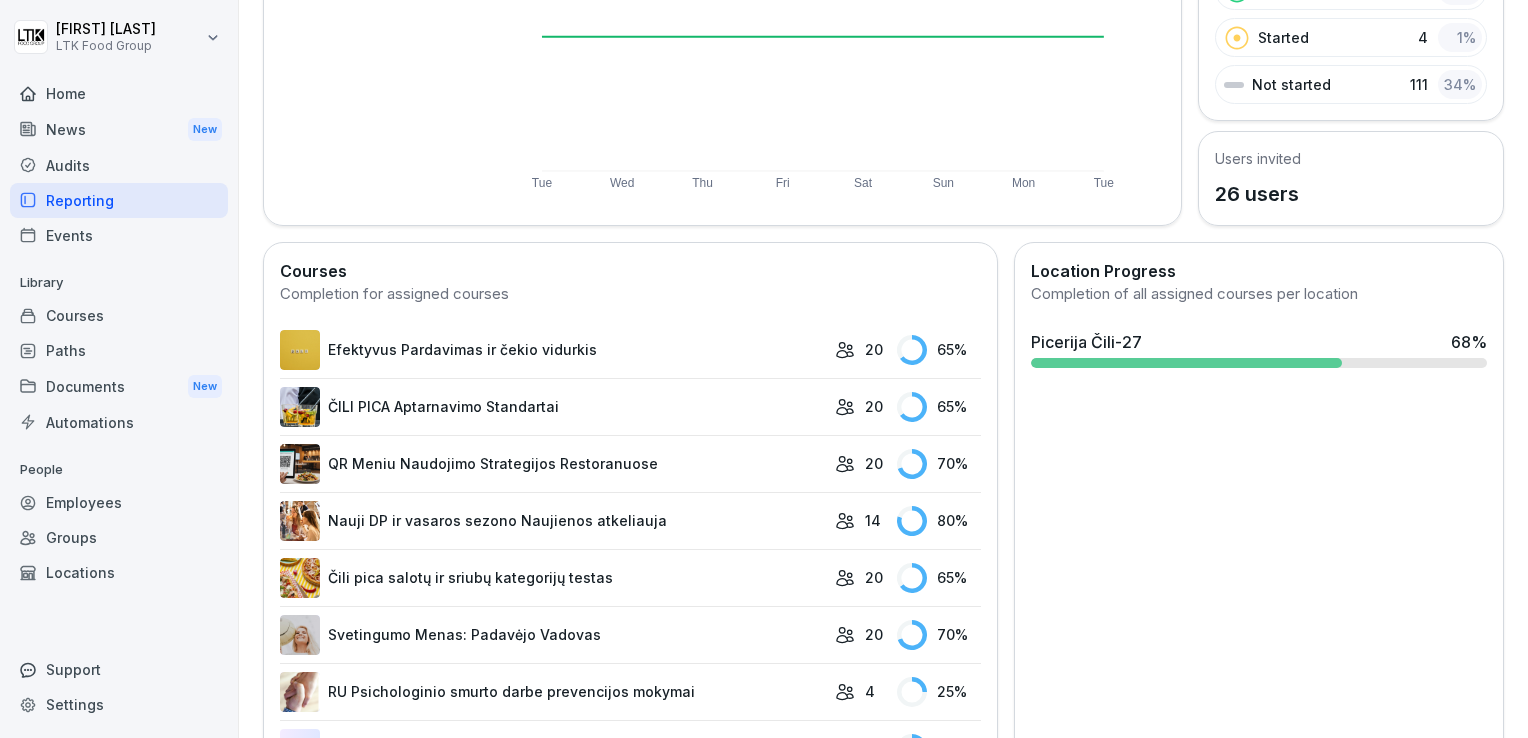 scroll, scrollTop: 378, scrollLeft: 0, axis: vertical 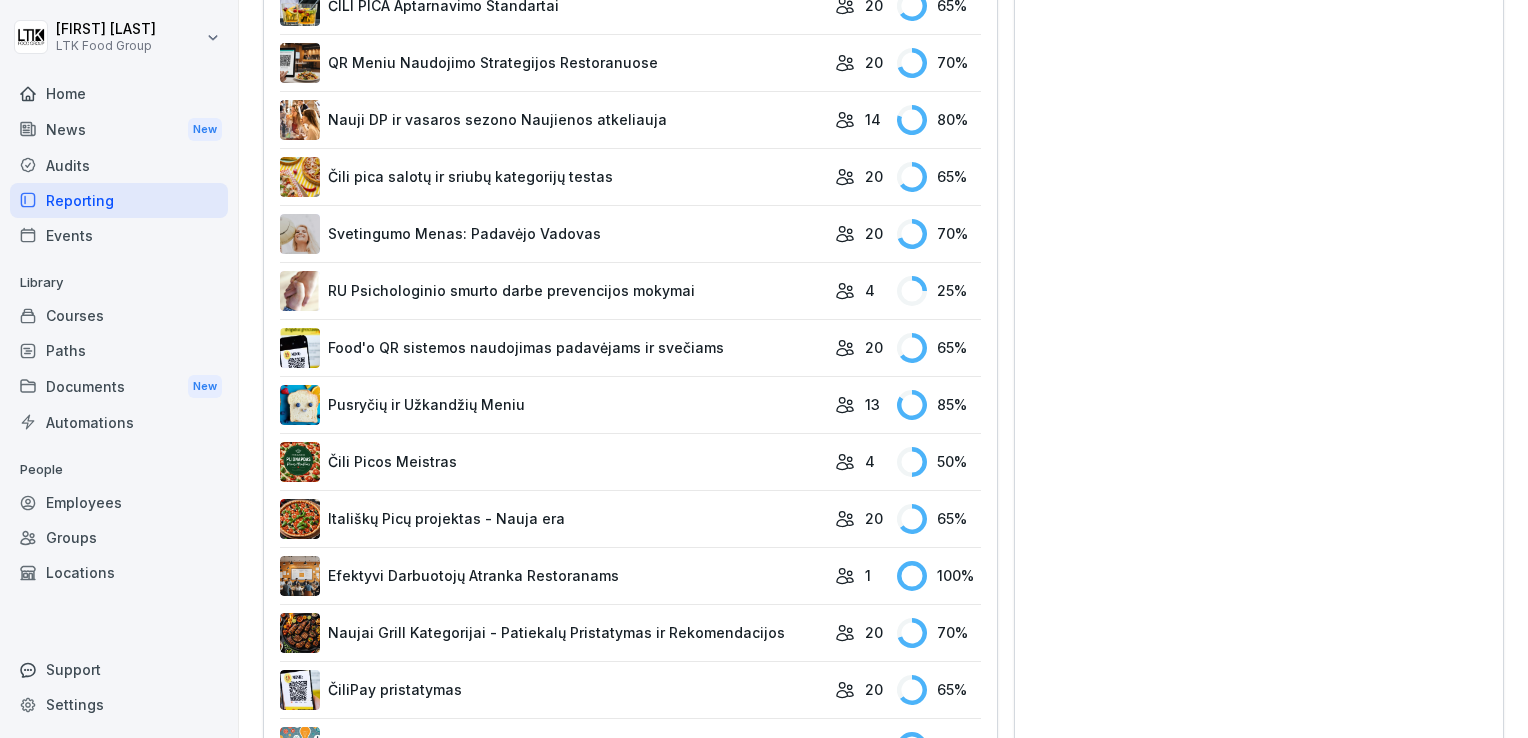 click on "Food'o QR sistemos naudojimas padavėjams ir svečiams" at bounding box center (552, 348) 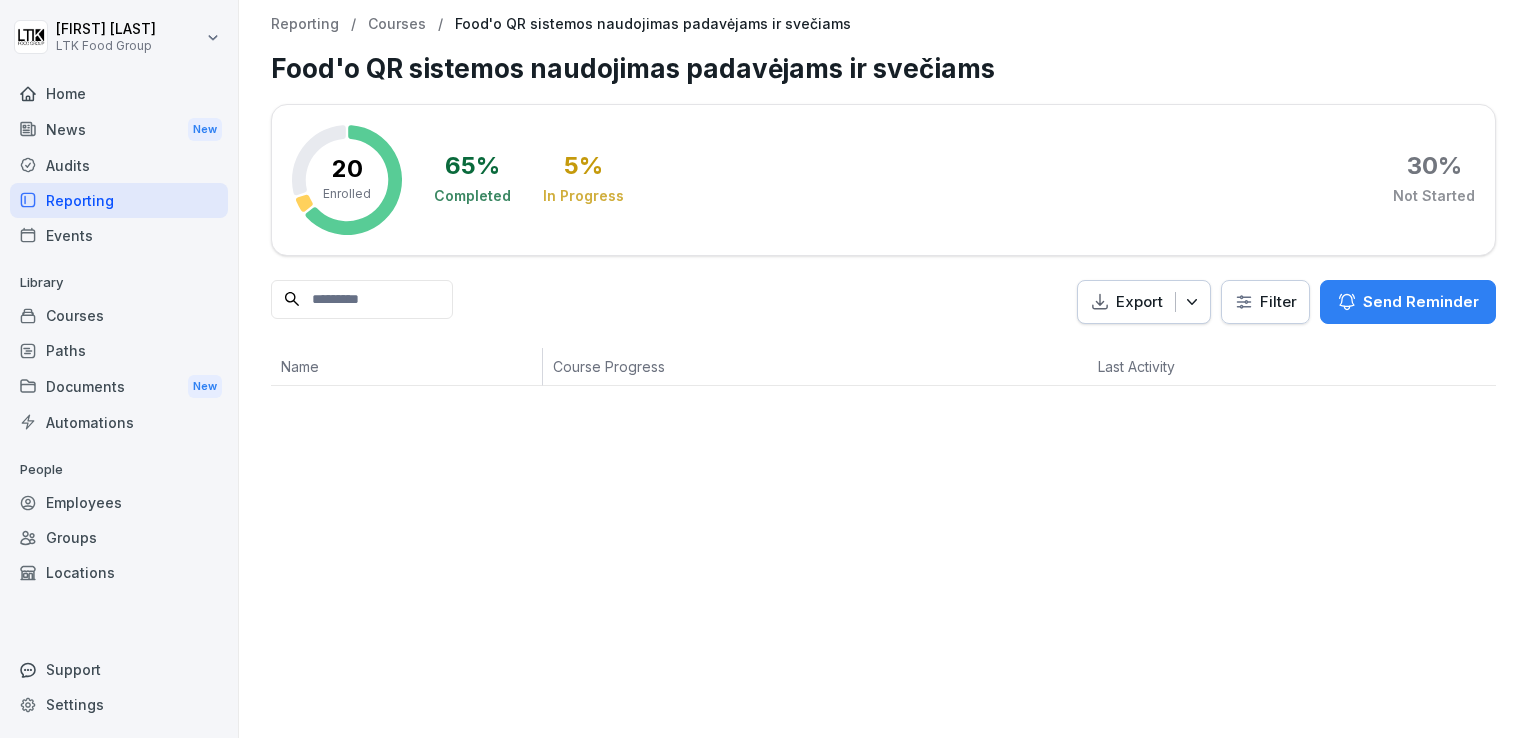 scroll, scrollTop: 0, scrollLeft: 0, axis: both 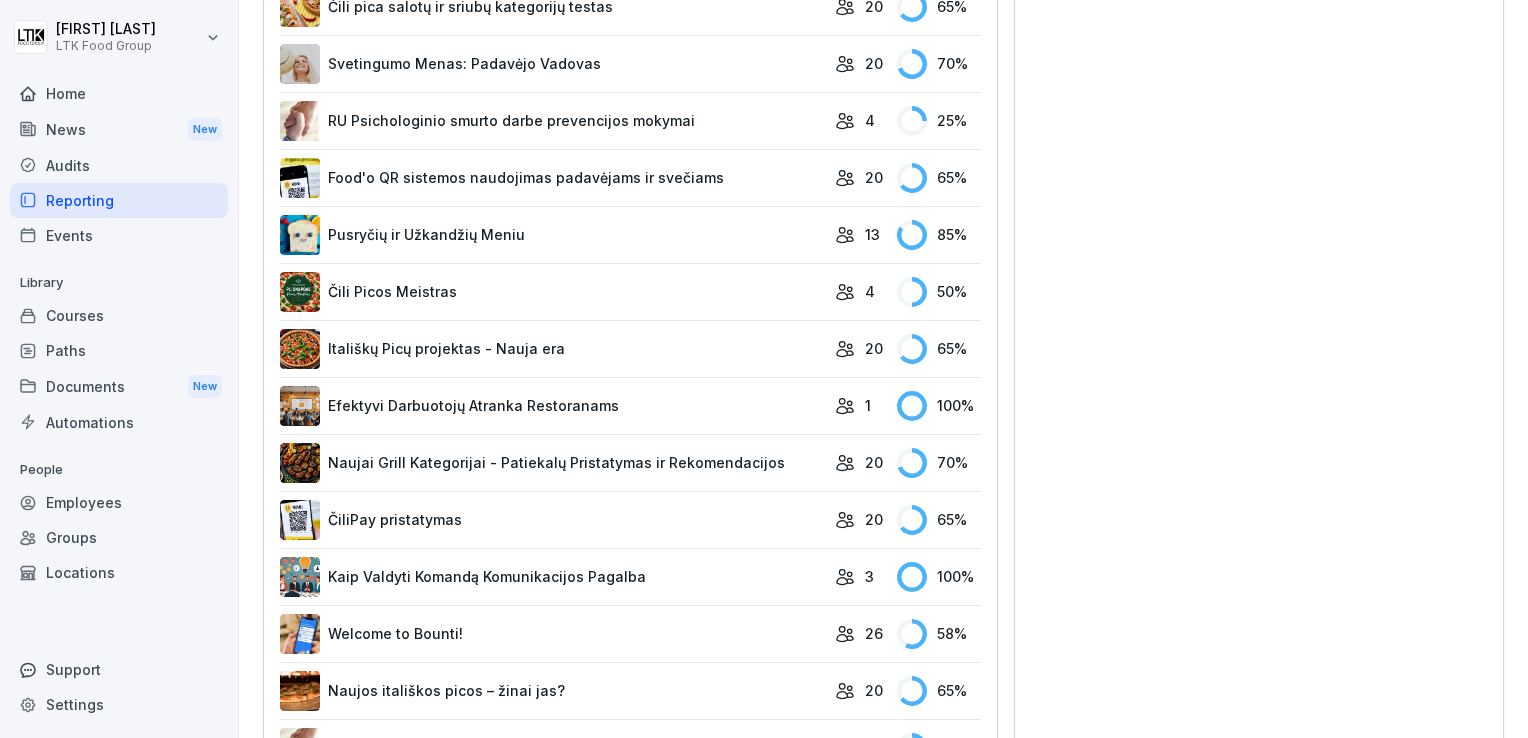 click on "Documents New" at bounding box center (119, 386) 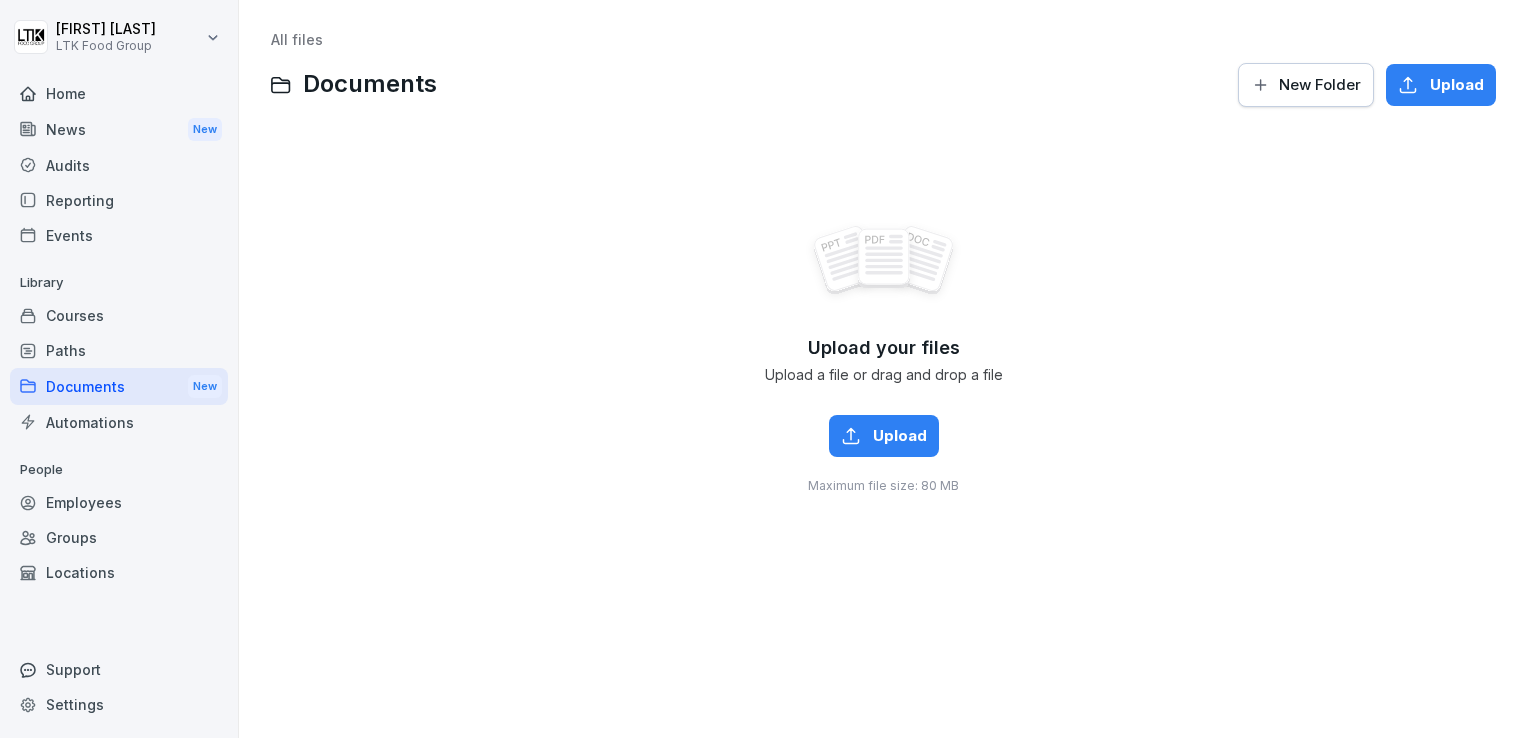 scroll, scrollTop: 0, scrollLeft: 0, axis: both 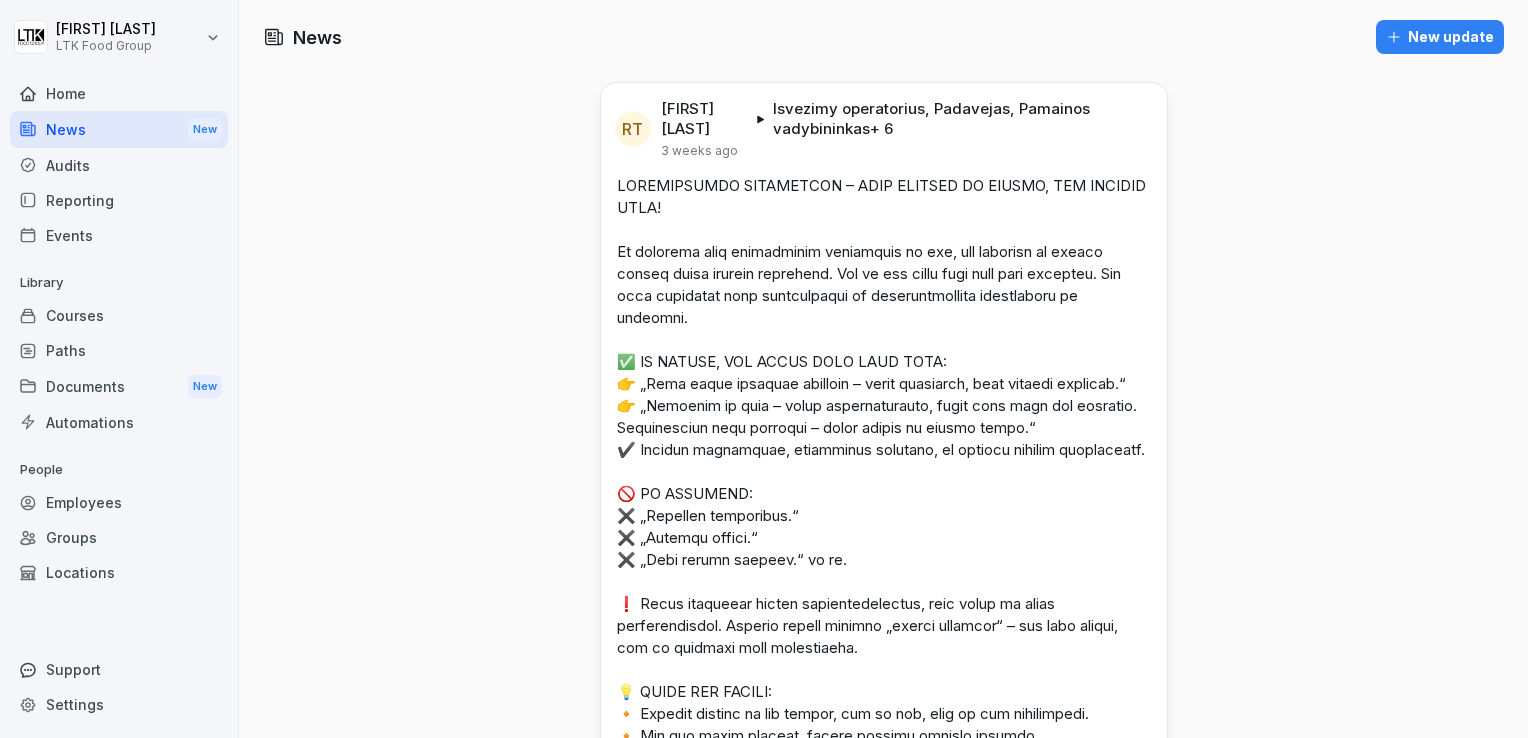click on "Events" at bounding box center (119, 235) 